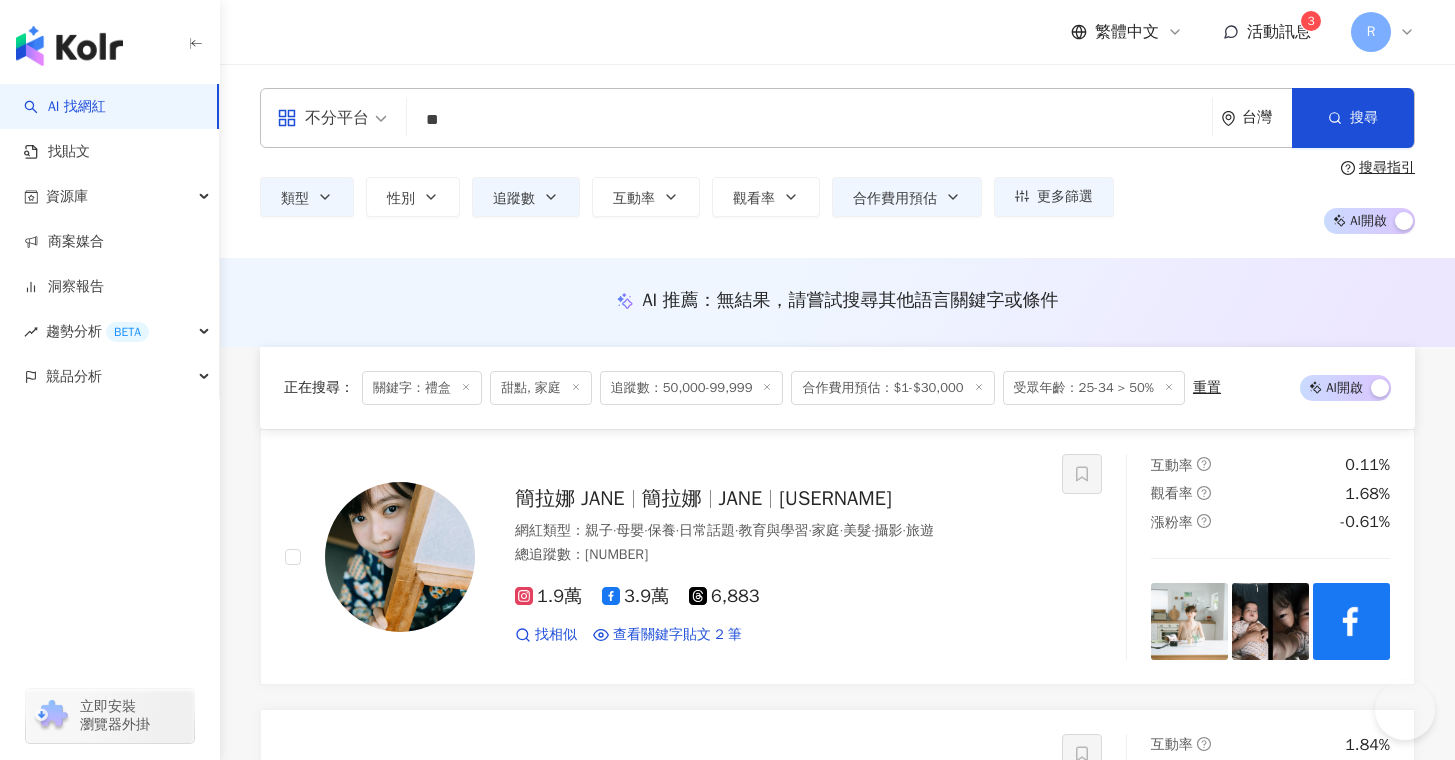 scroll, scrollTop: 785, scrollLeft: 0, axis: vertical 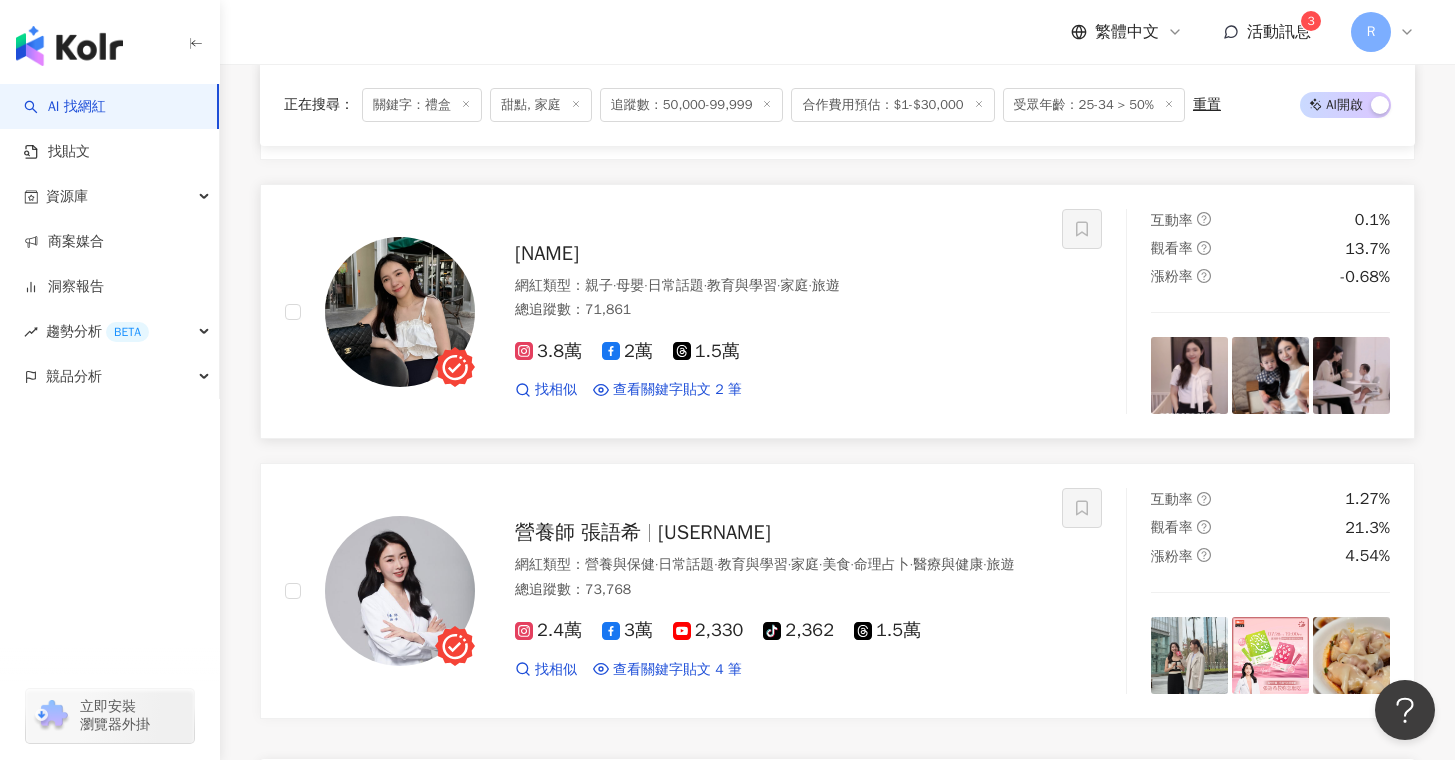 drag, startPoint x: 507, startPoint y: 254, endPoint x: 519, endPoint y: 254, distance: 12 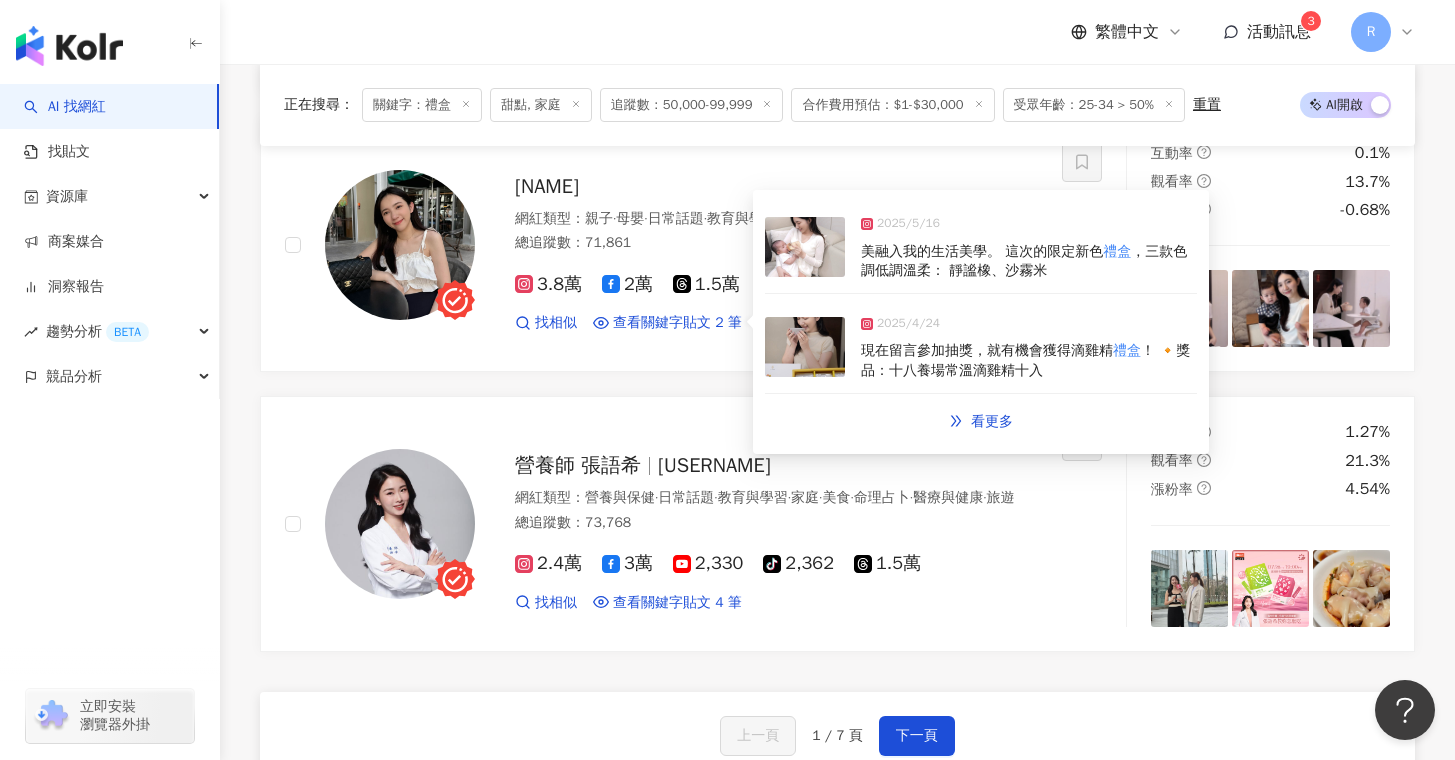 scroll, scrollTop: 3240, scrollLeft: 0, axis: vertical 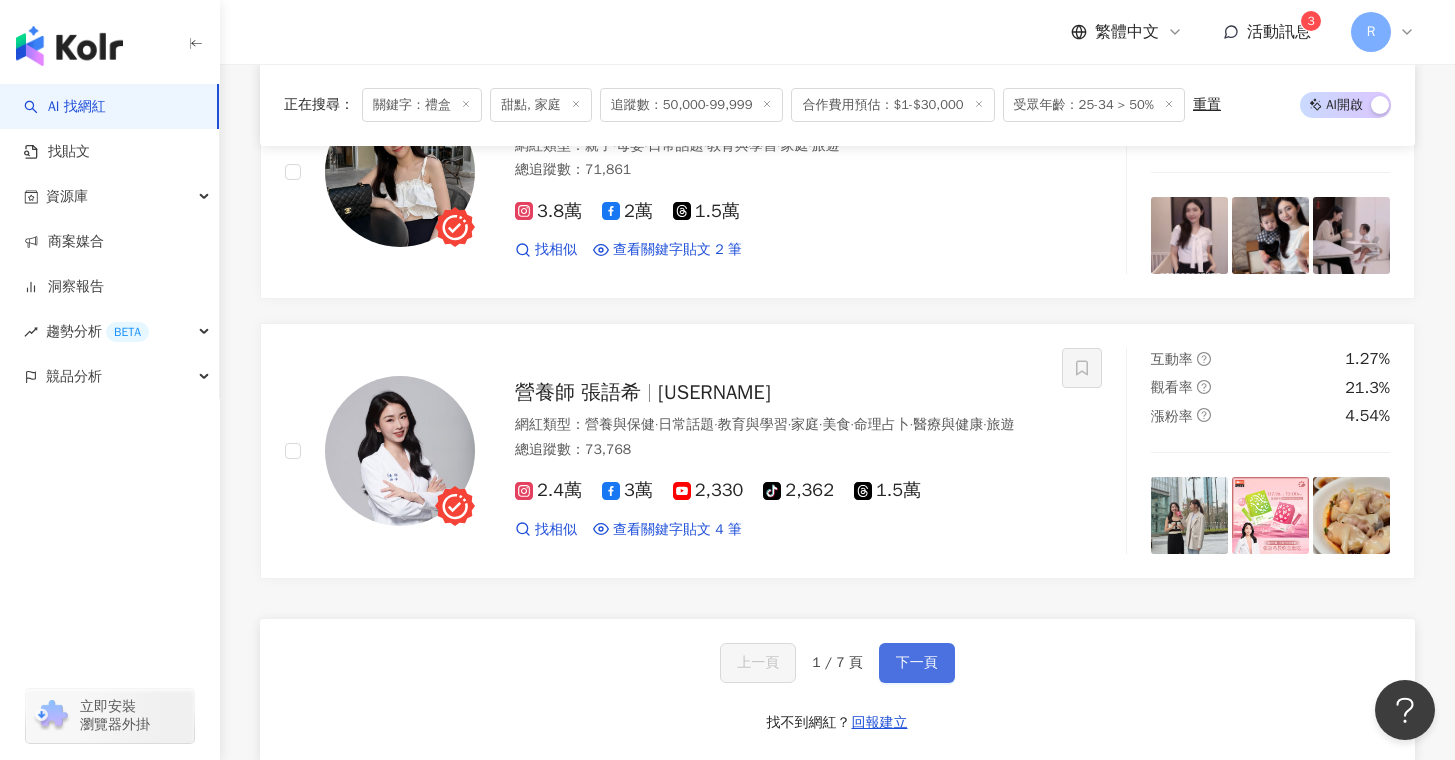 click on "下一頁" at bounding box center [917, 663] 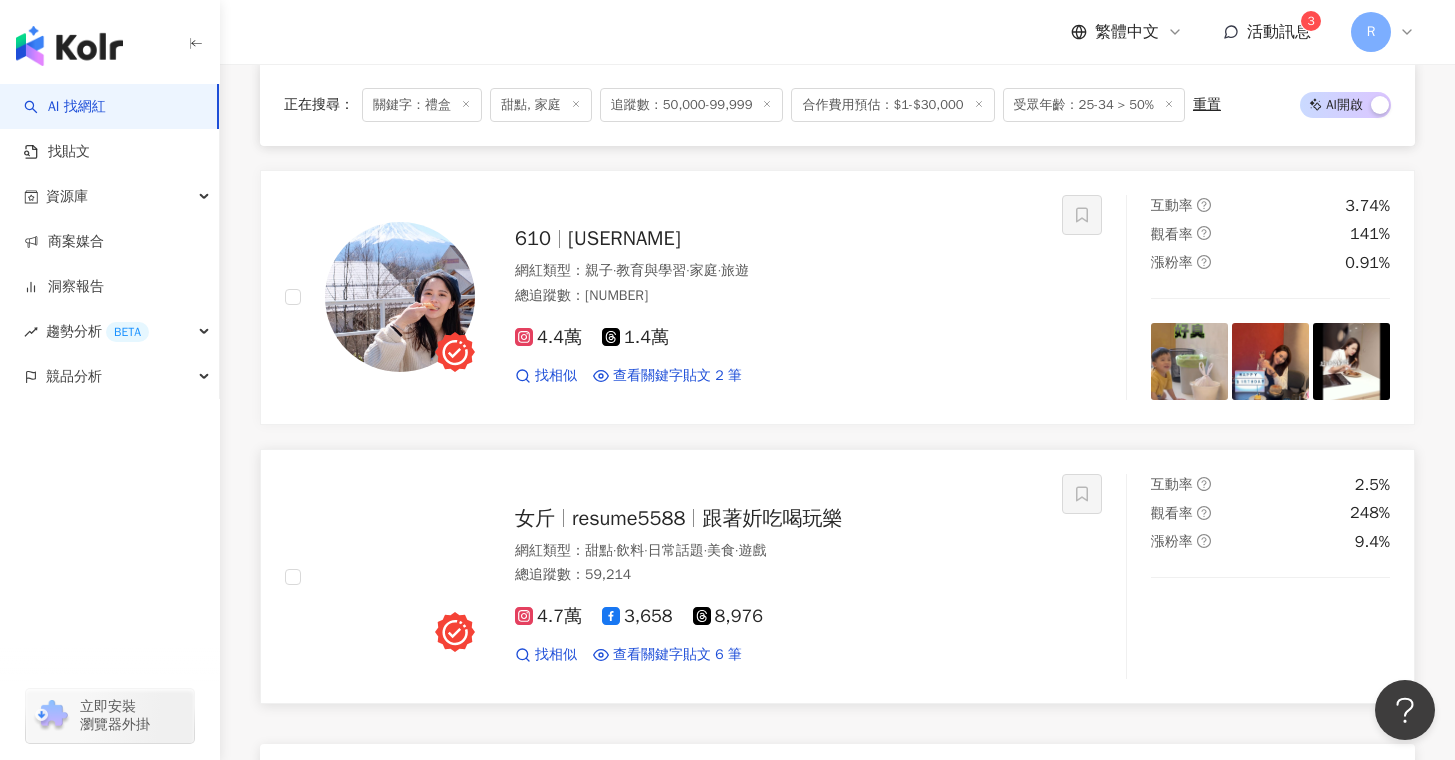 scroll, scrollTop: 3070, scrollLeft: 0, axis: vertical 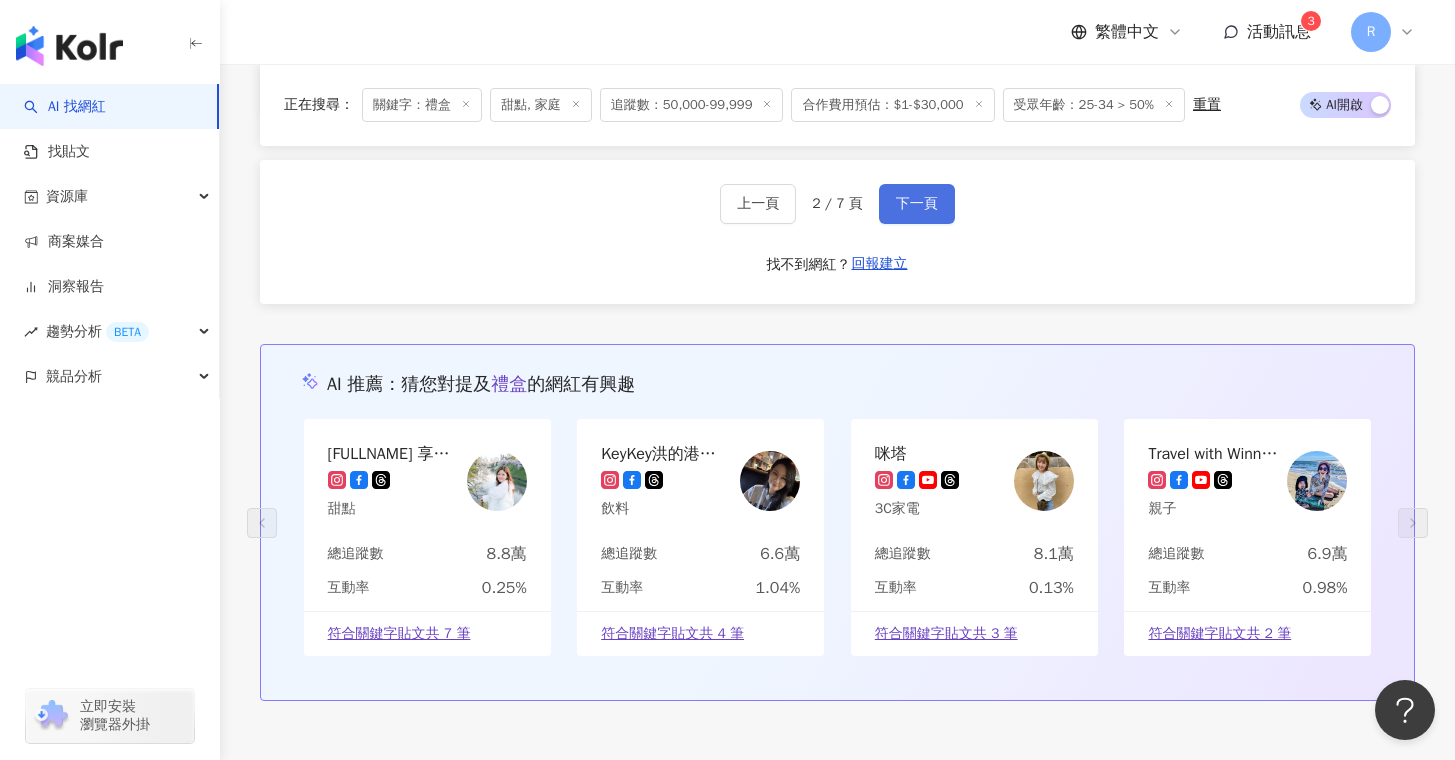 click on "下一頁" at bounding box center (917, 204) 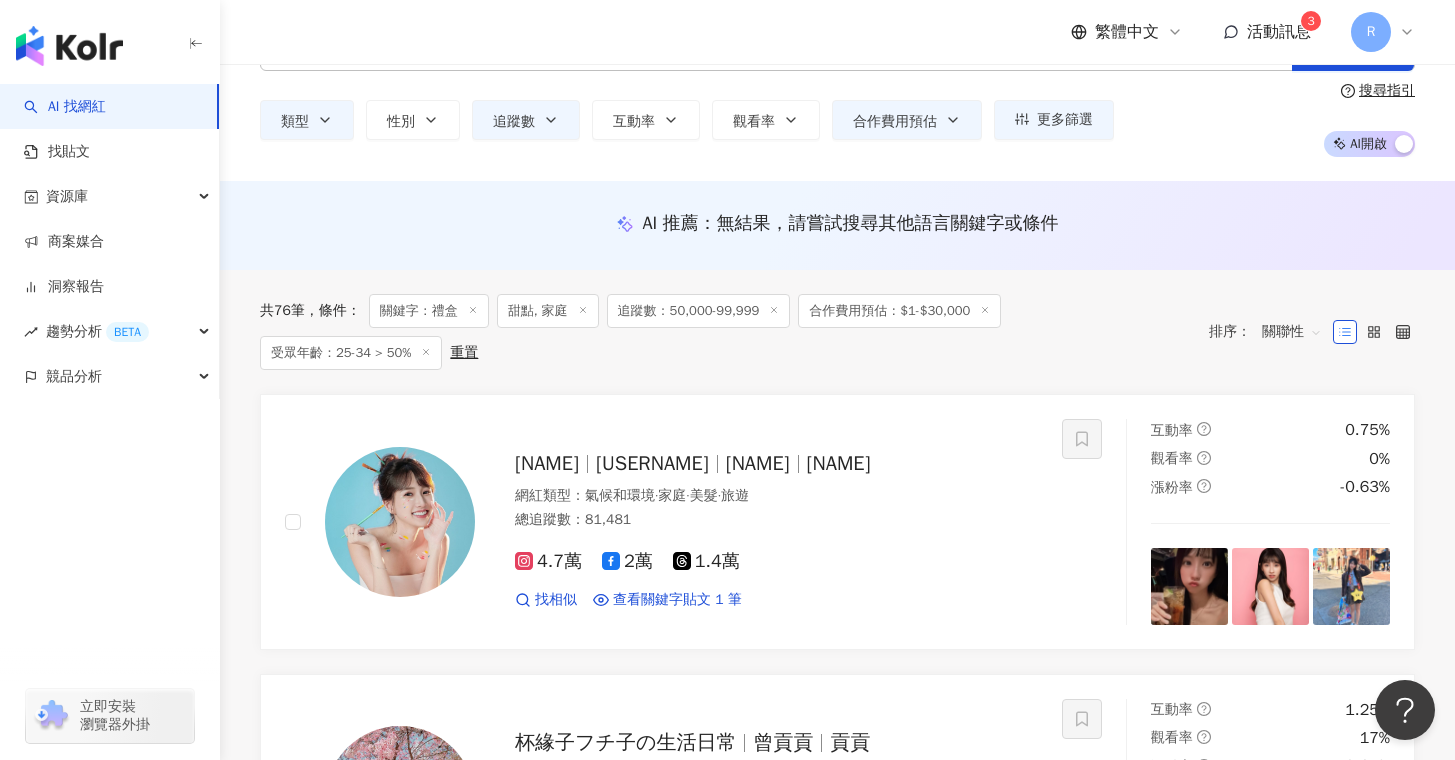 scroll, scrollTop: 127, scrollLeft: 0, axis: vertical 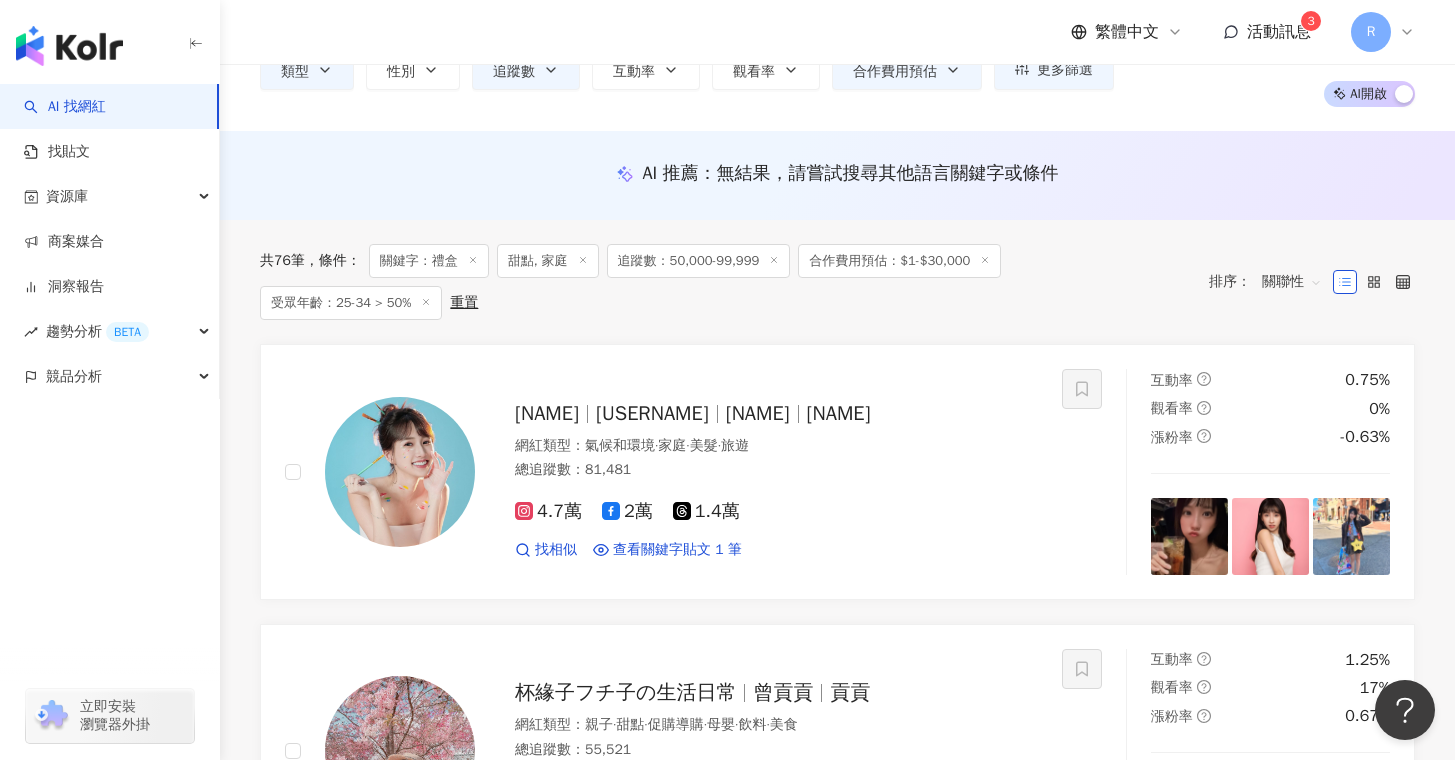 click on "追蹤數：50,000-99,999" at bounding box center (699, 261) 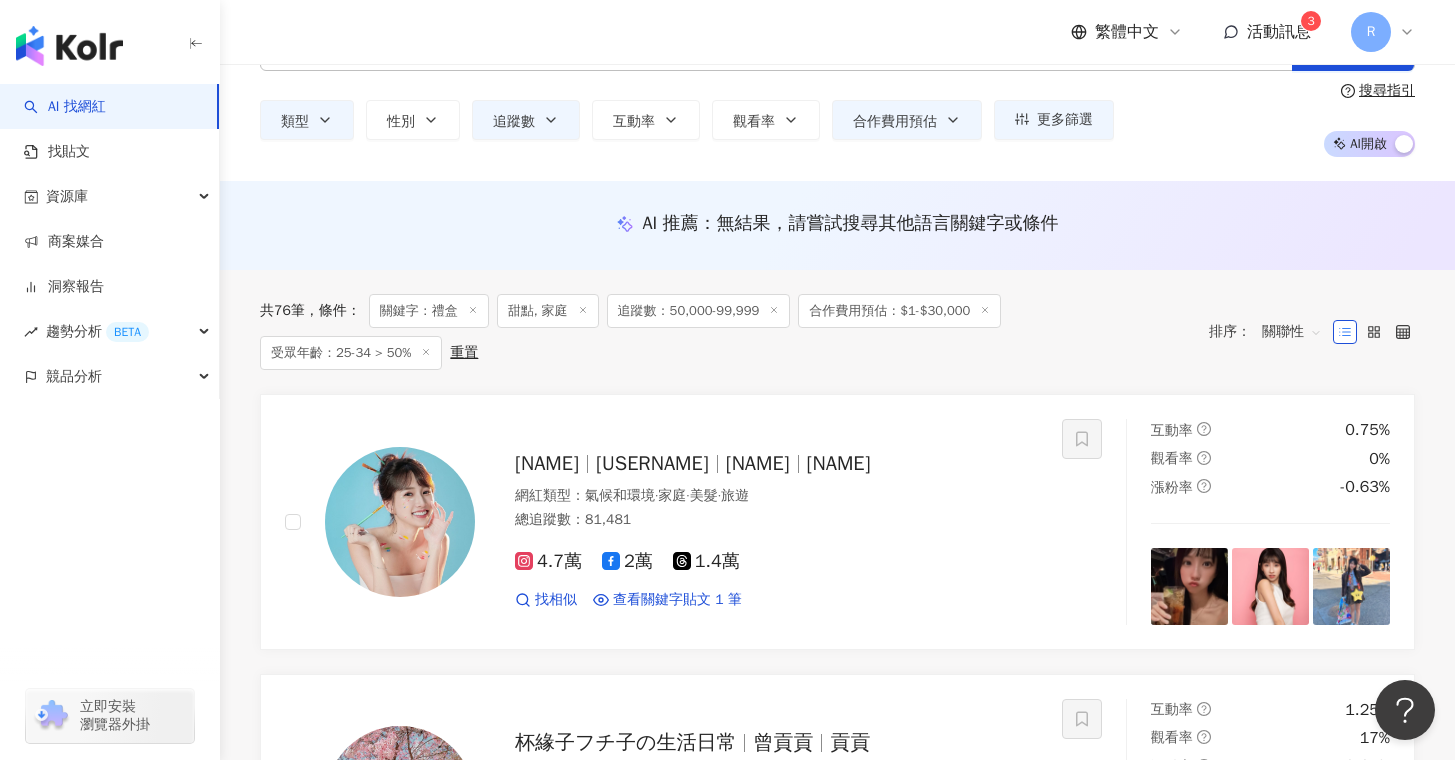 scroll, scrollTop: 54, scrollLeft: 0, axis: vertical 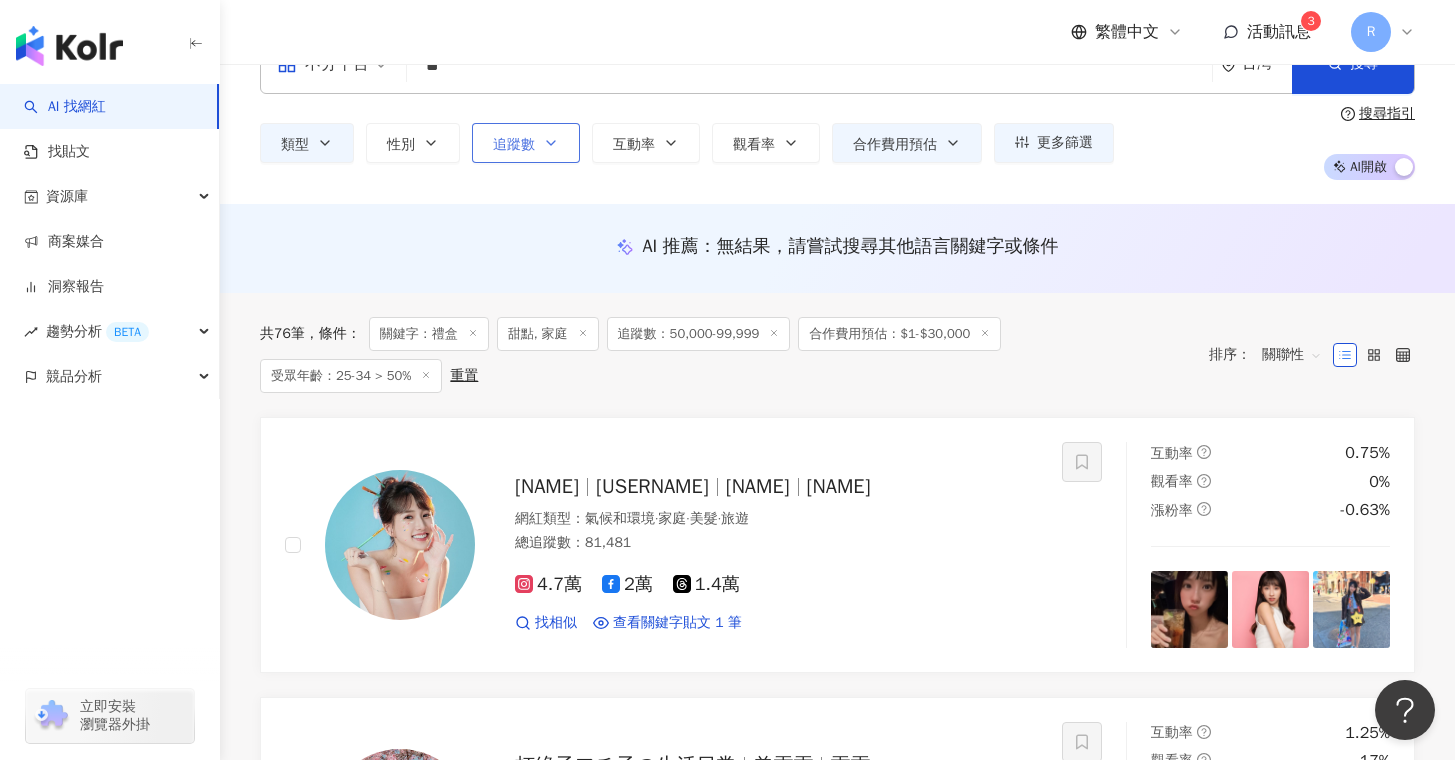 click on "追蹤數" at bounding box center [514, 145] 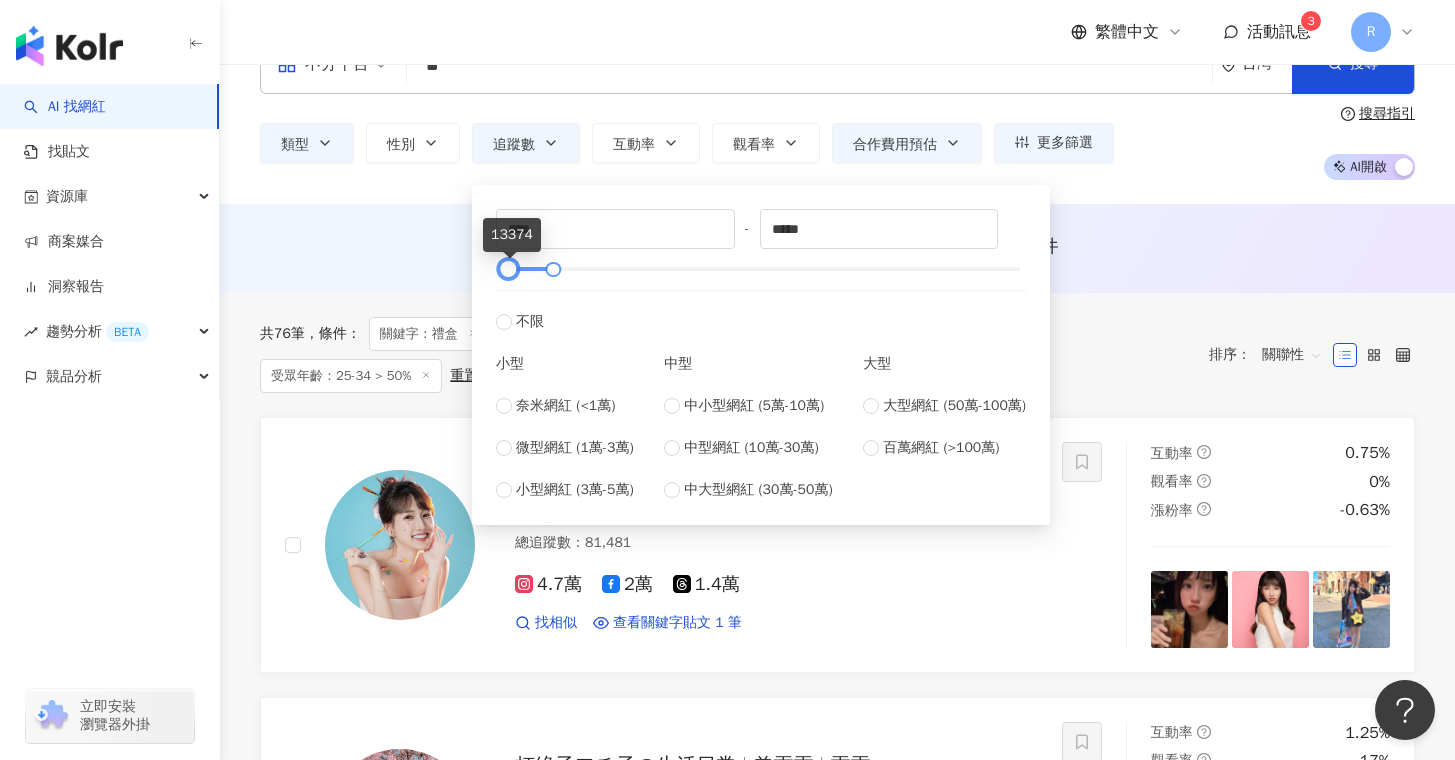 type on "*" 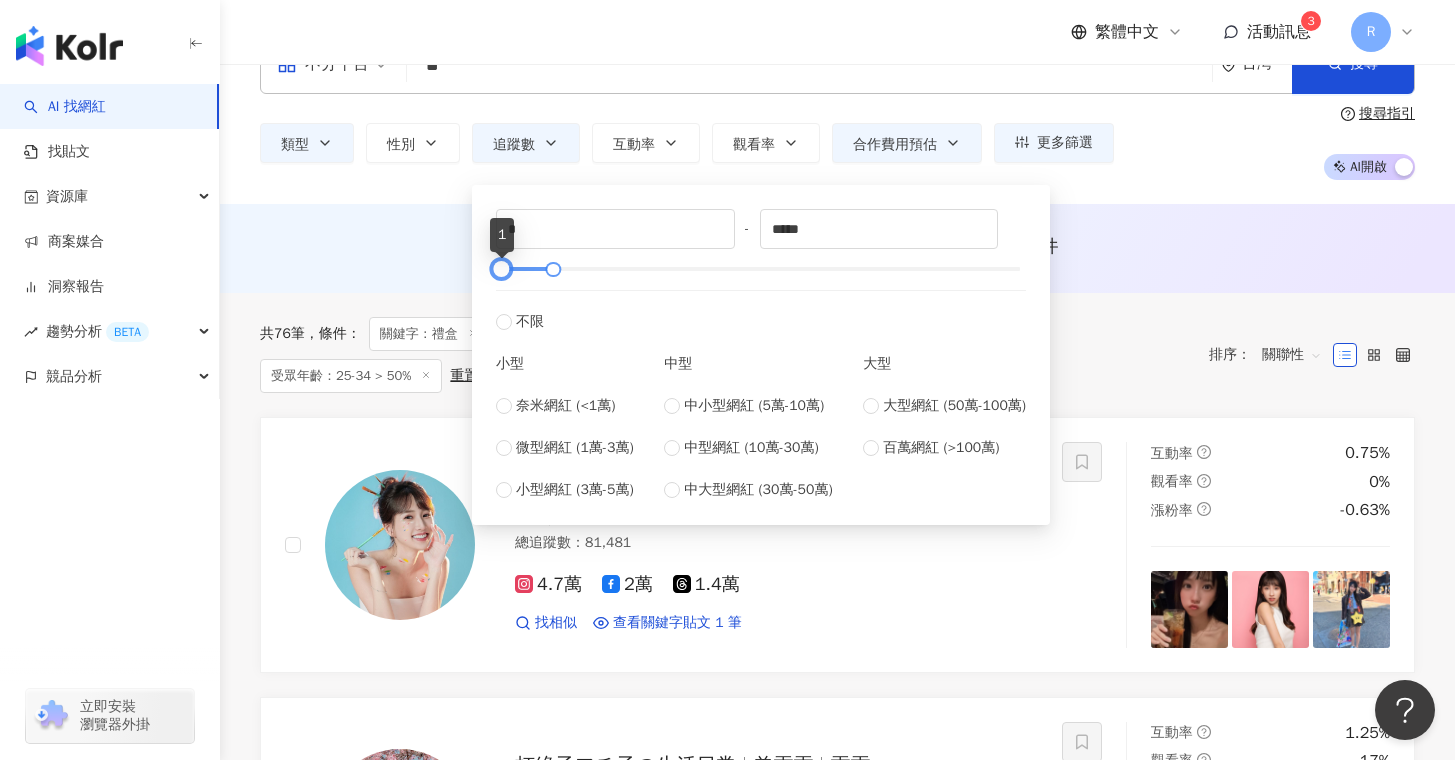 drag, startPoint x: 529, startPoint y: 271, endPoint x: 497, endPoint y: 268, distance: 32.140316 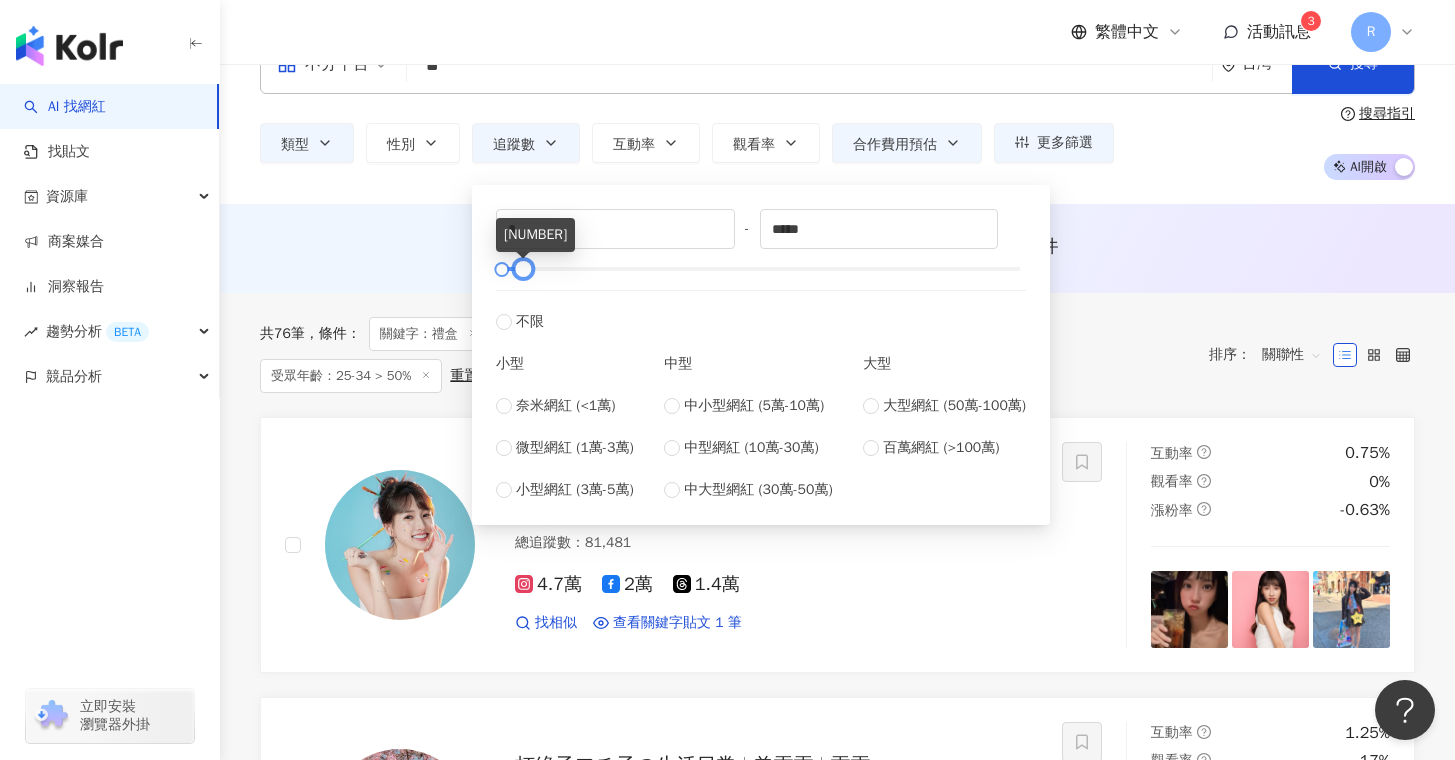 type on "*****" 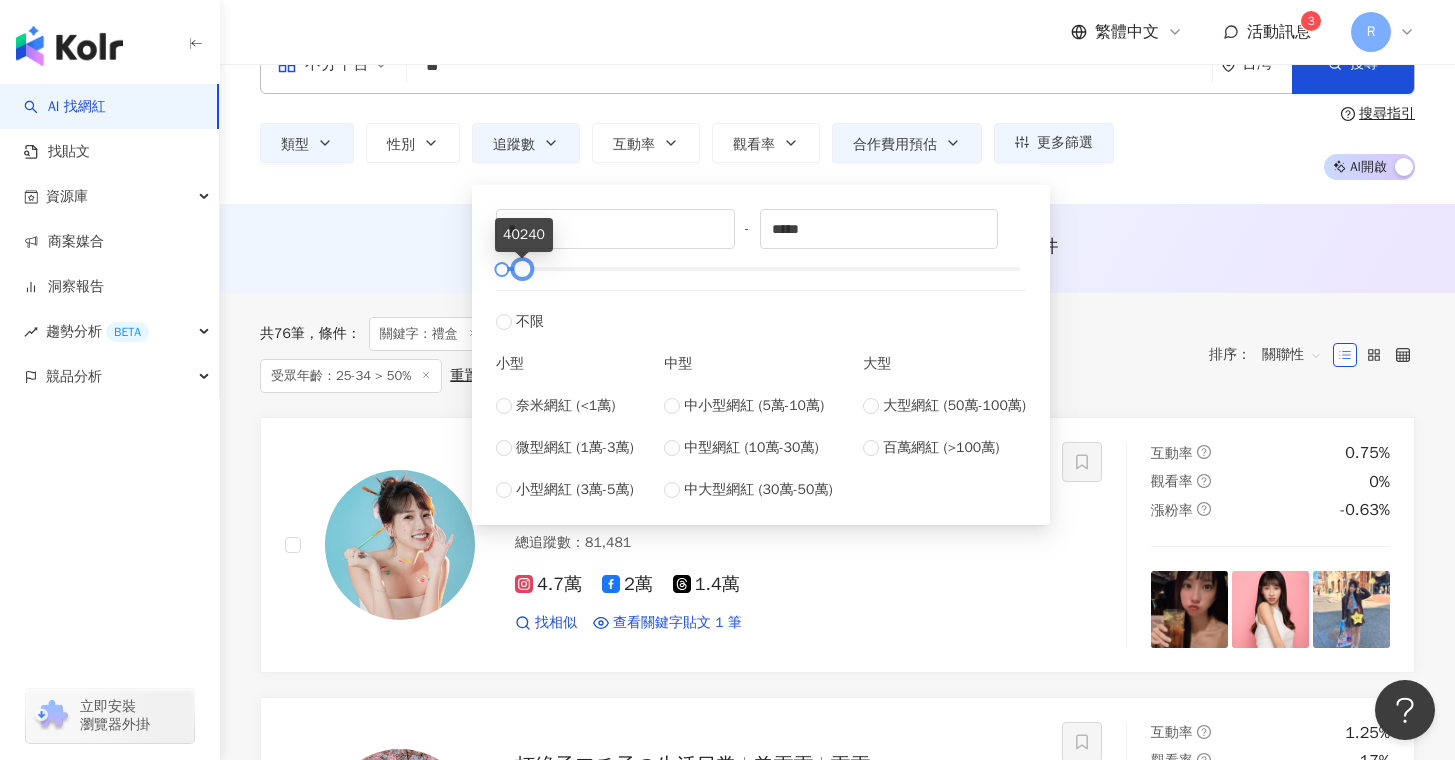 drag, startPoint x: 554, startPoint y: 273, endPoint x: 523, endPoint y: 271, distance: 31.06445 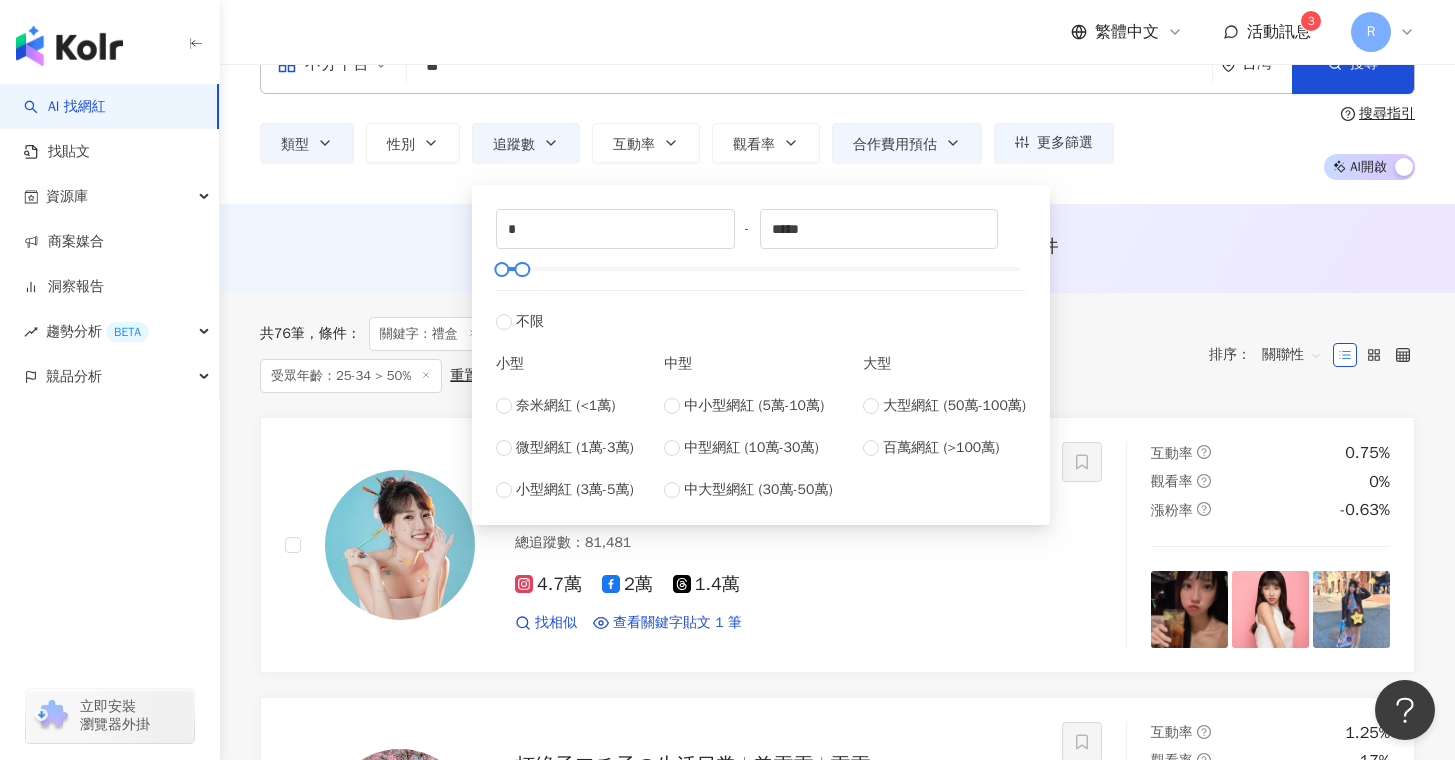 click on "AI 推薦 ： 無結果，請嘗試搜尋其他語言關鍵字或條件" at bounding box center [837, 252] 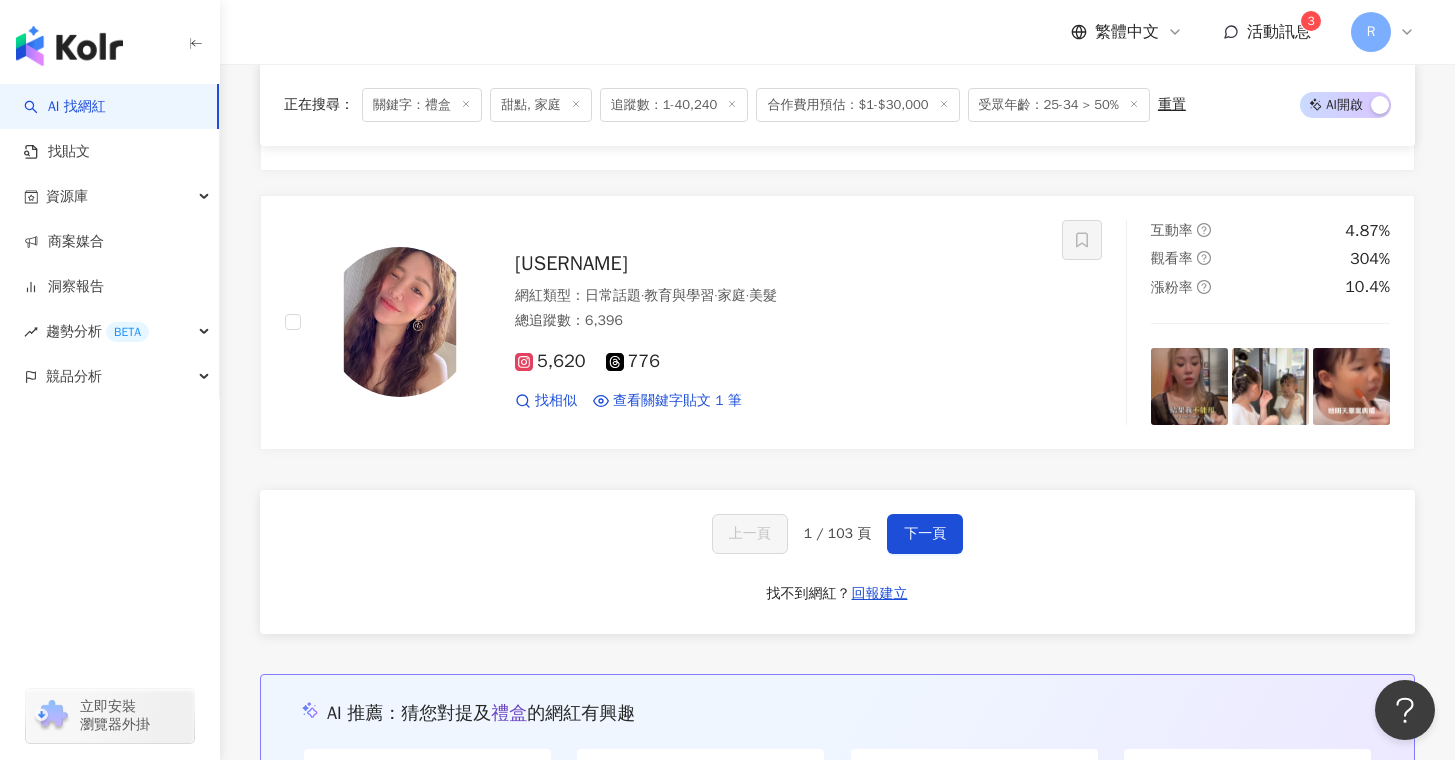 scroll, scrollTop: 3433, scrollLeft: 0, axis: vertical 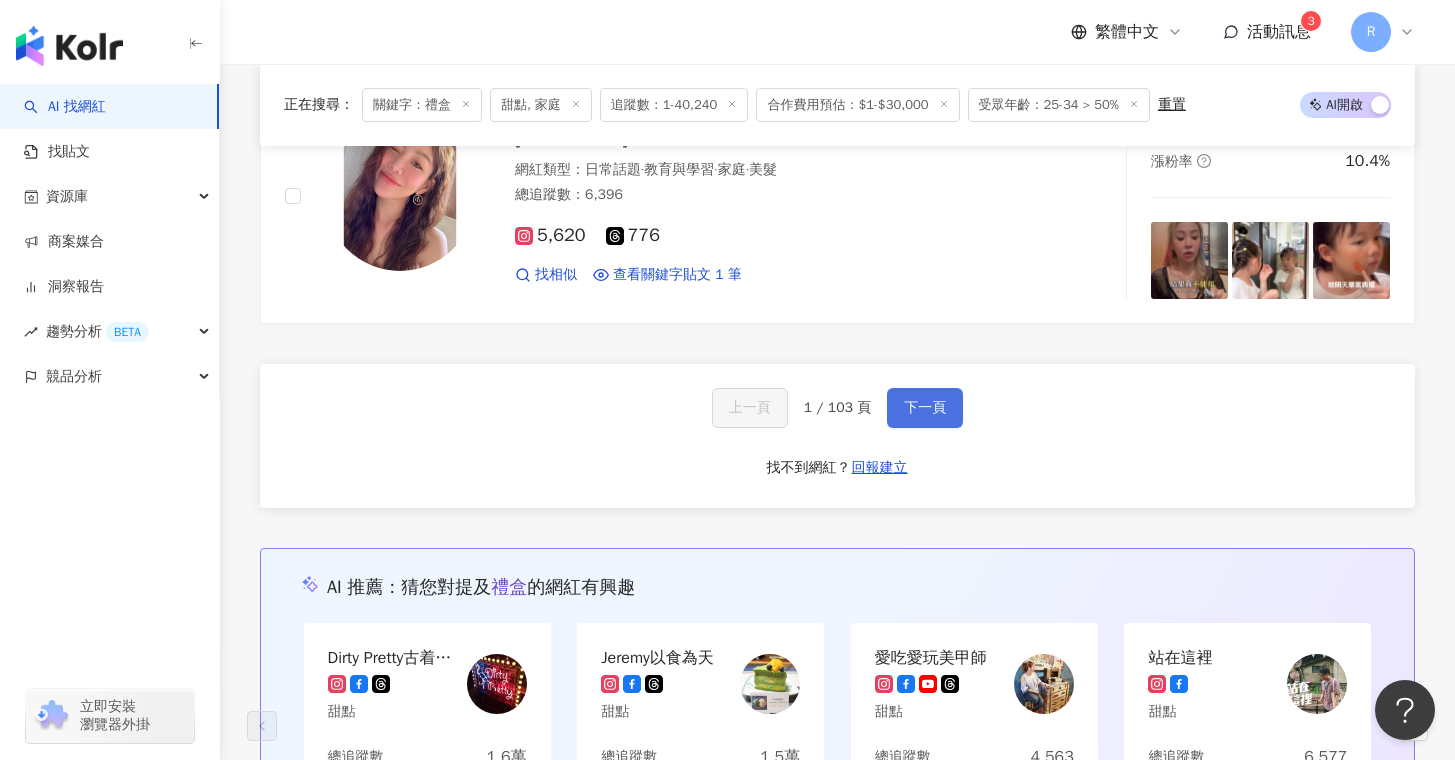 click on "下一頁" at bounding box center (925, 408) 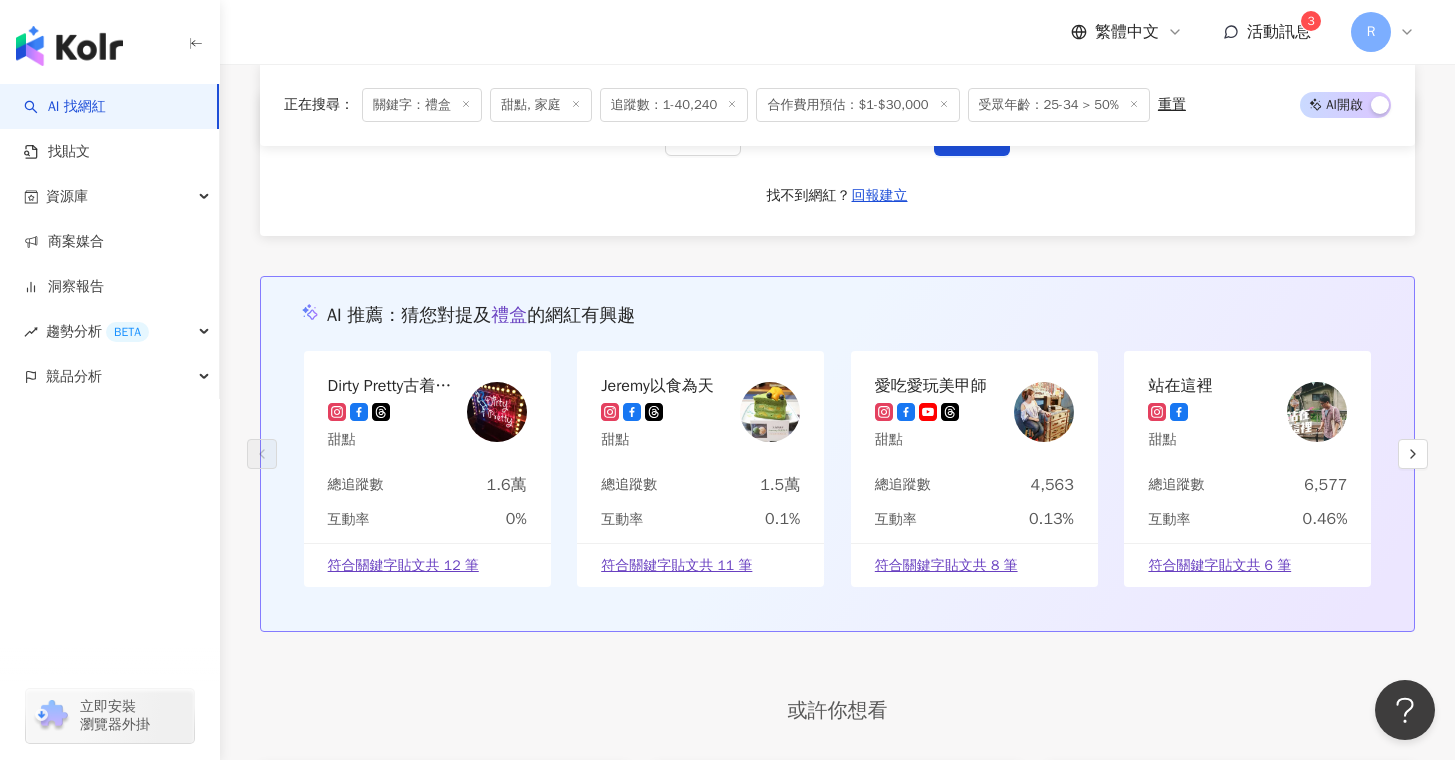 scroll, scrollTop: 3491, scrollLeft: 0, axis: vertical 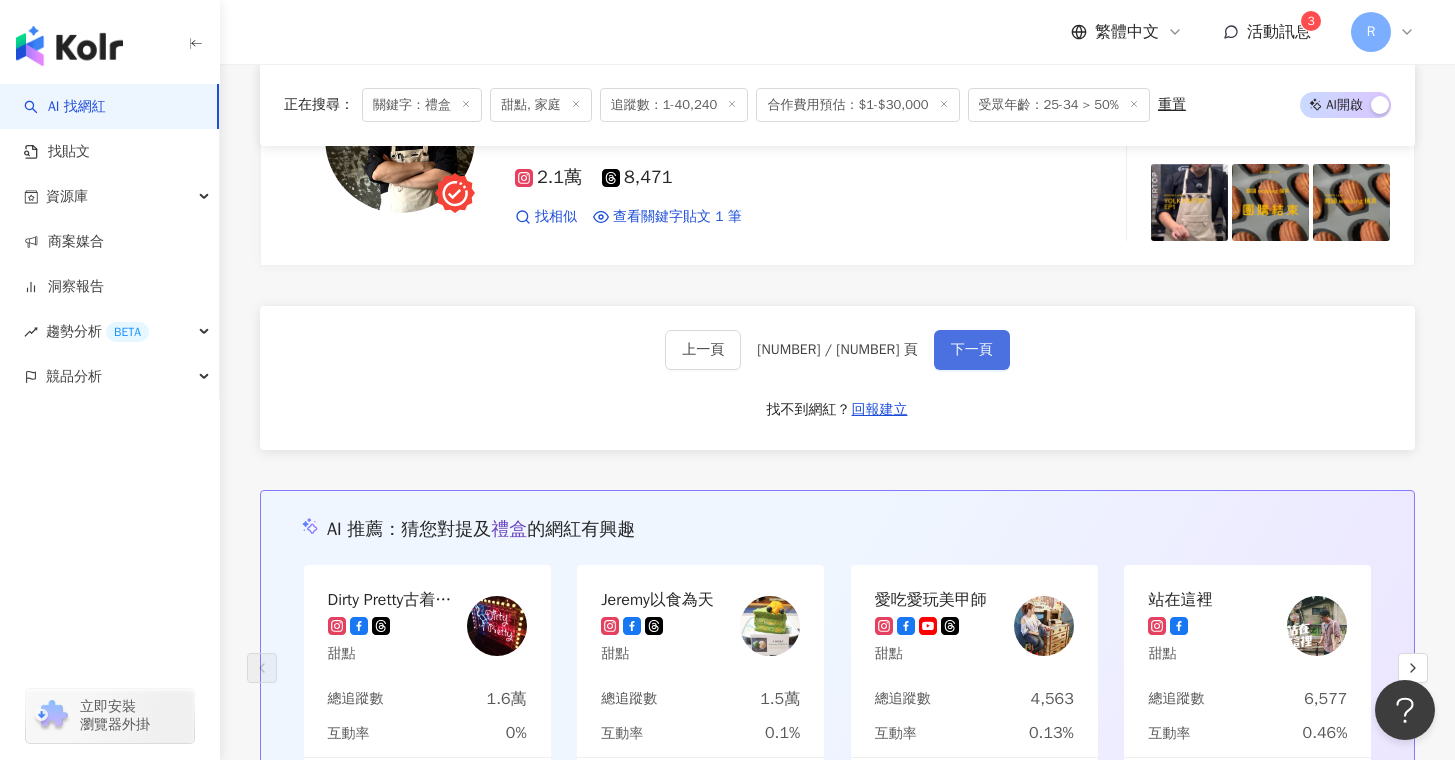 click on "下一頁" at bounding box center (972, 350) 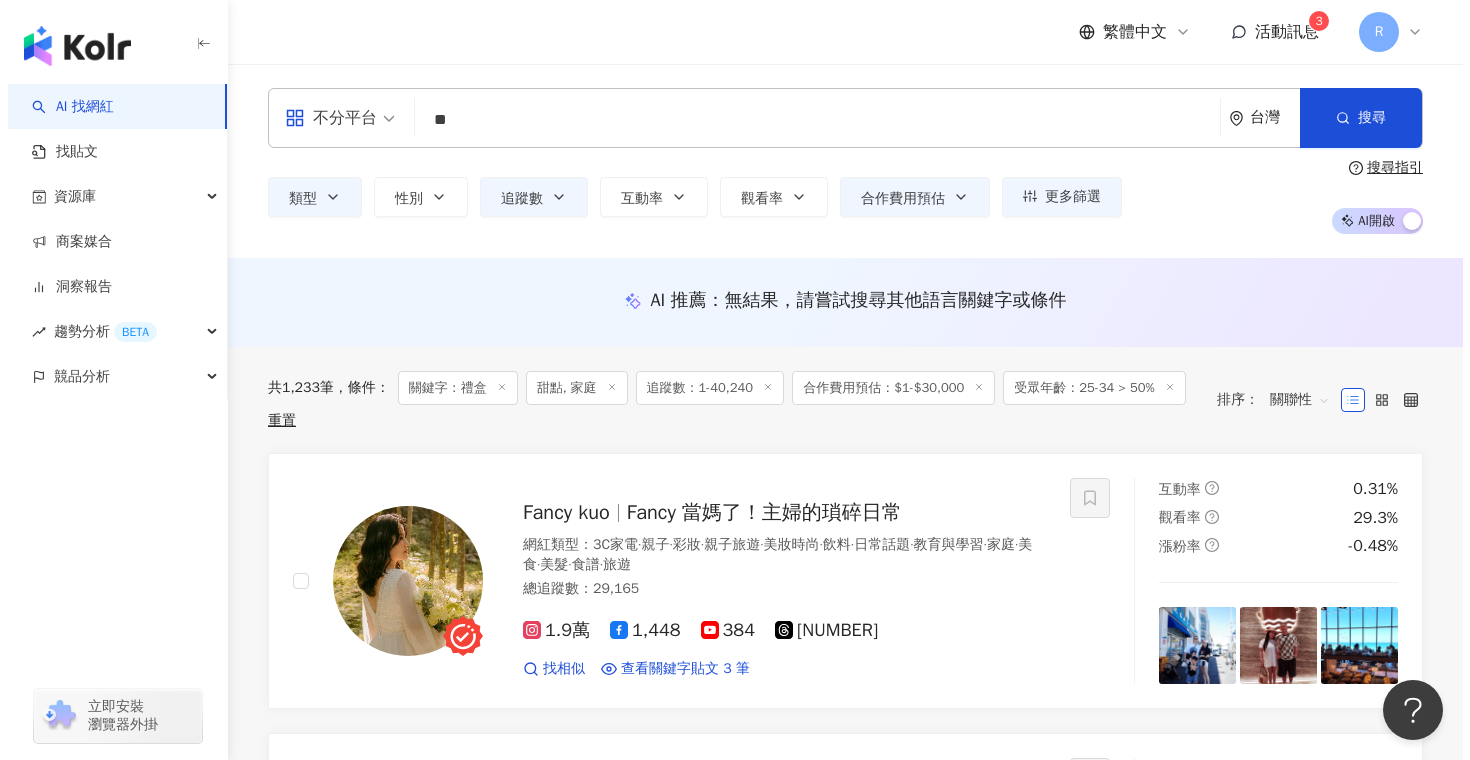 scroll, scrollTop: 0, scrollLeft: 0, axis: both 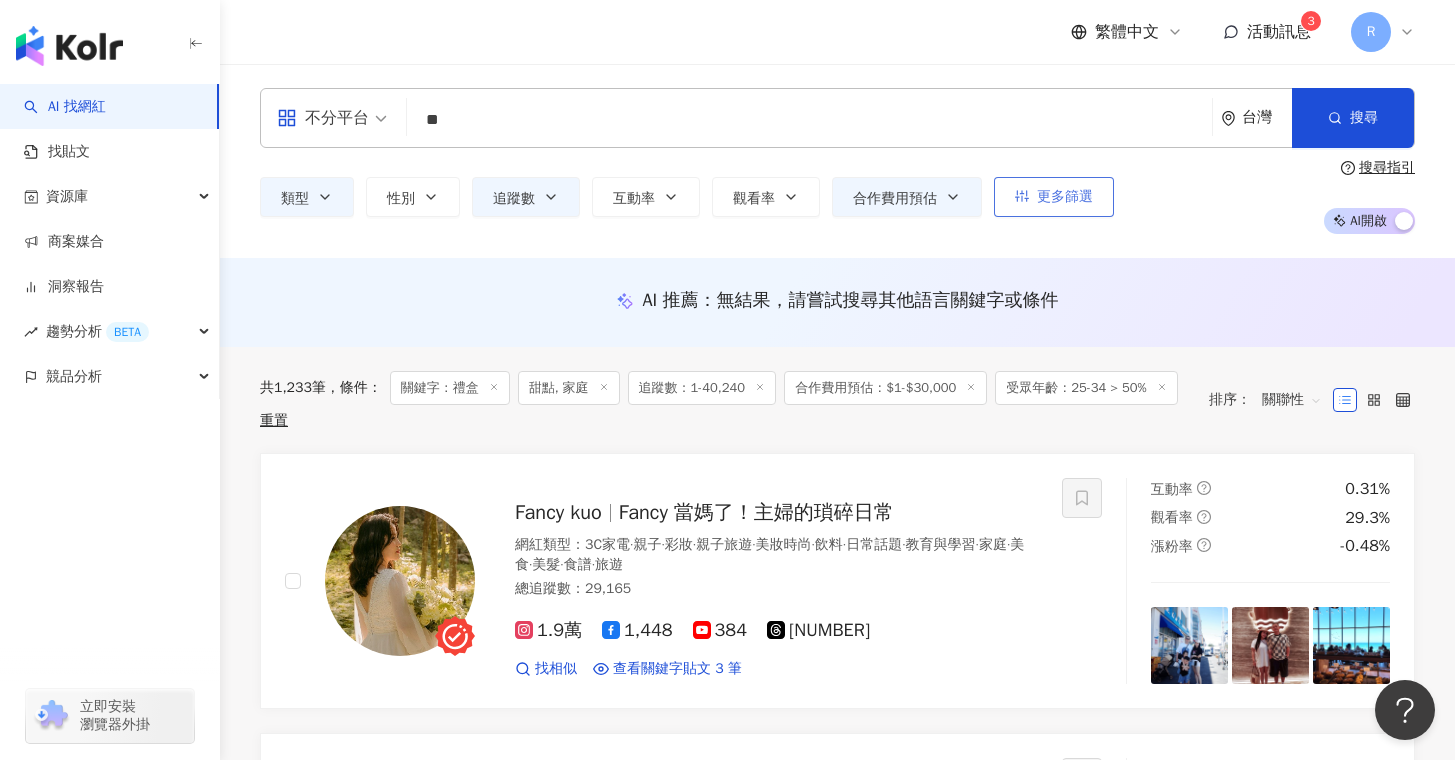 click on "更多篩選" at bounding box center (1065, 197) 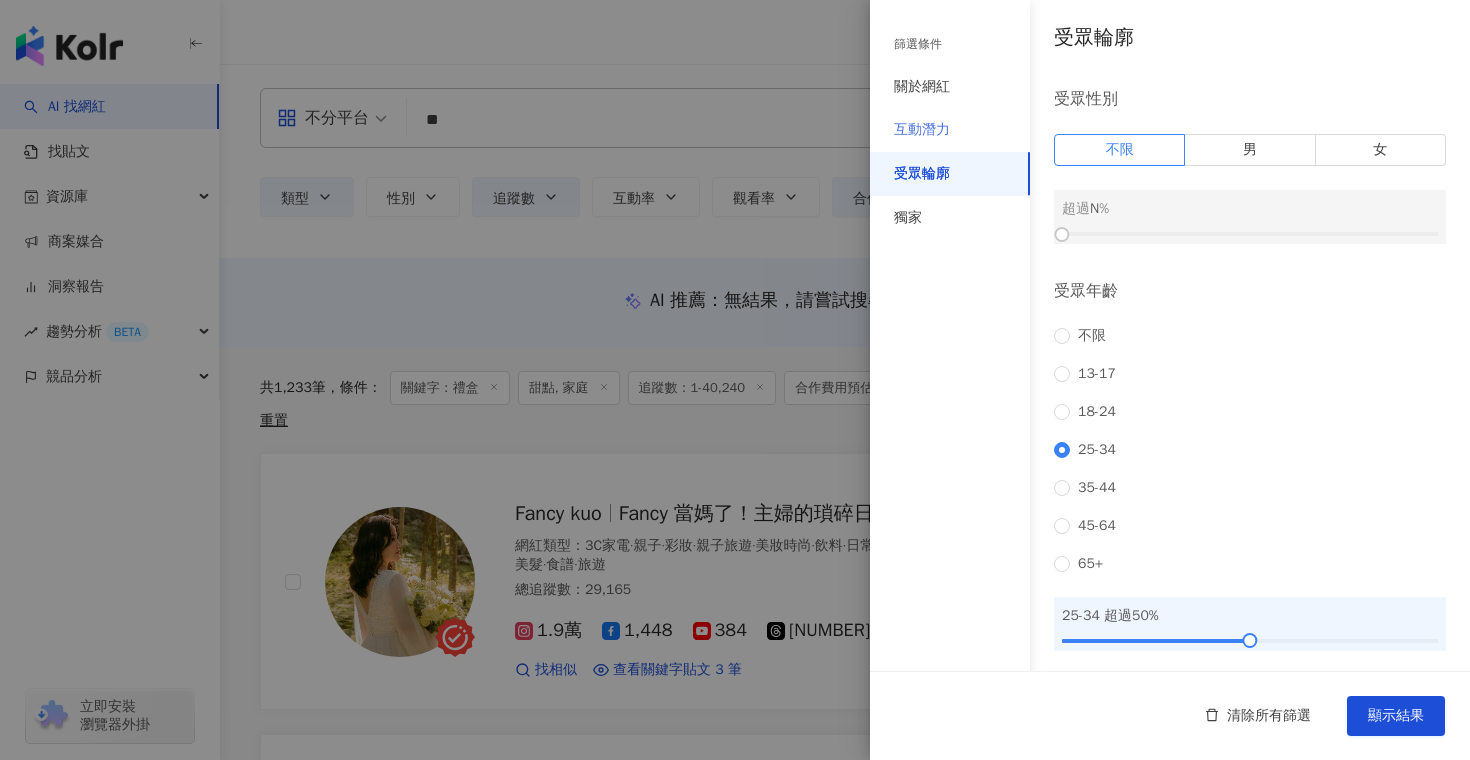 click on "互動潛力" at bounding box center (950, 130) 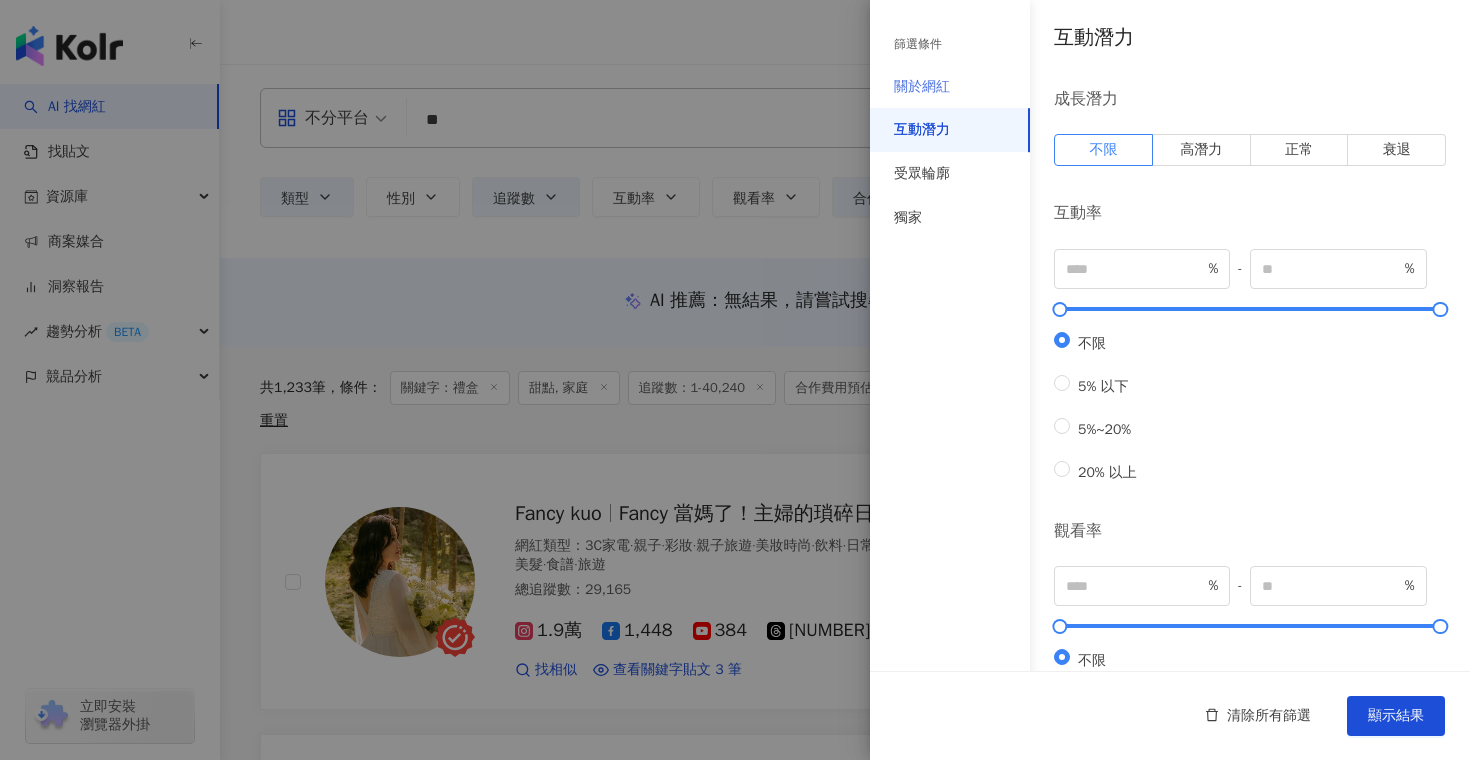 click on "關於網紅" at bounding box center (950, 87) 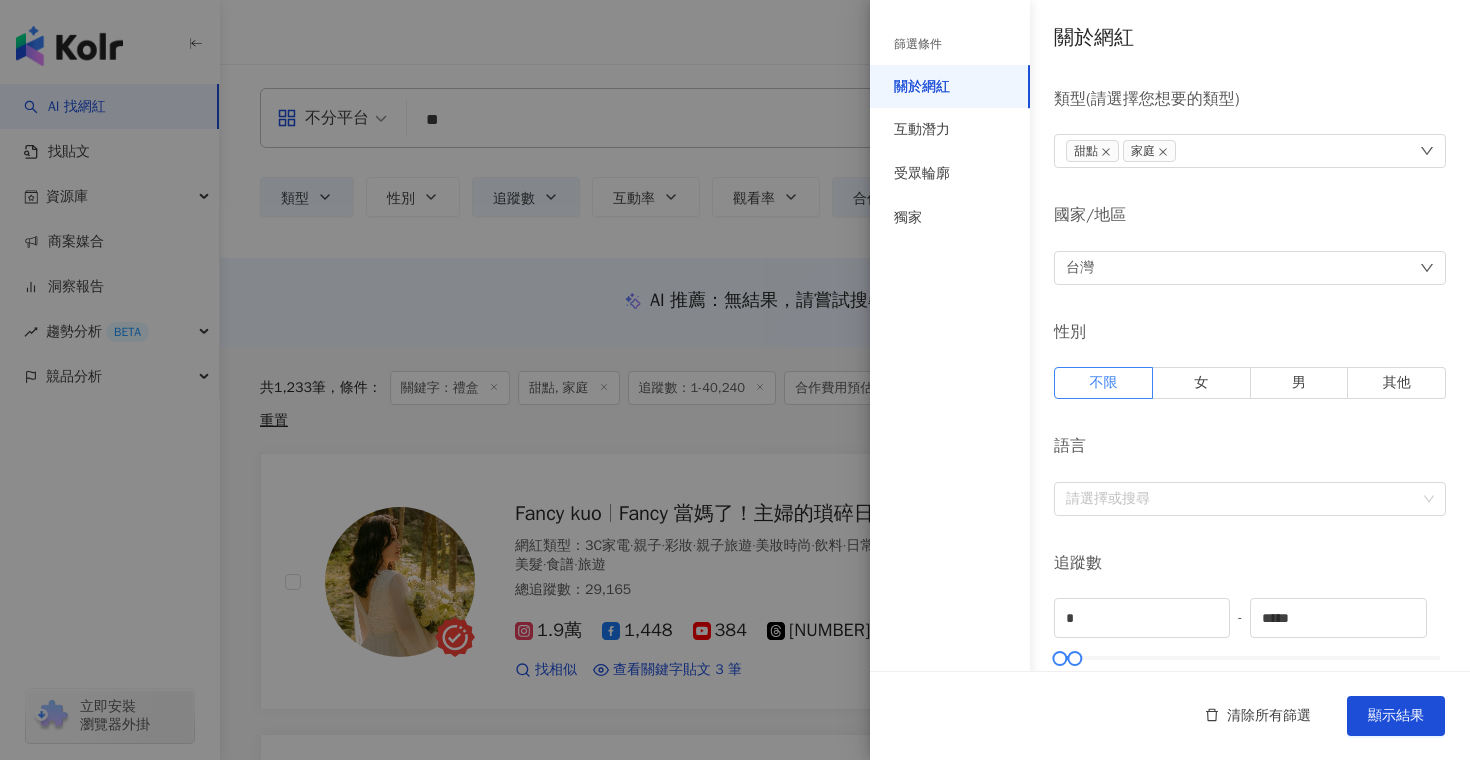 click on "篩選條件" at bounding box center [950, 44] 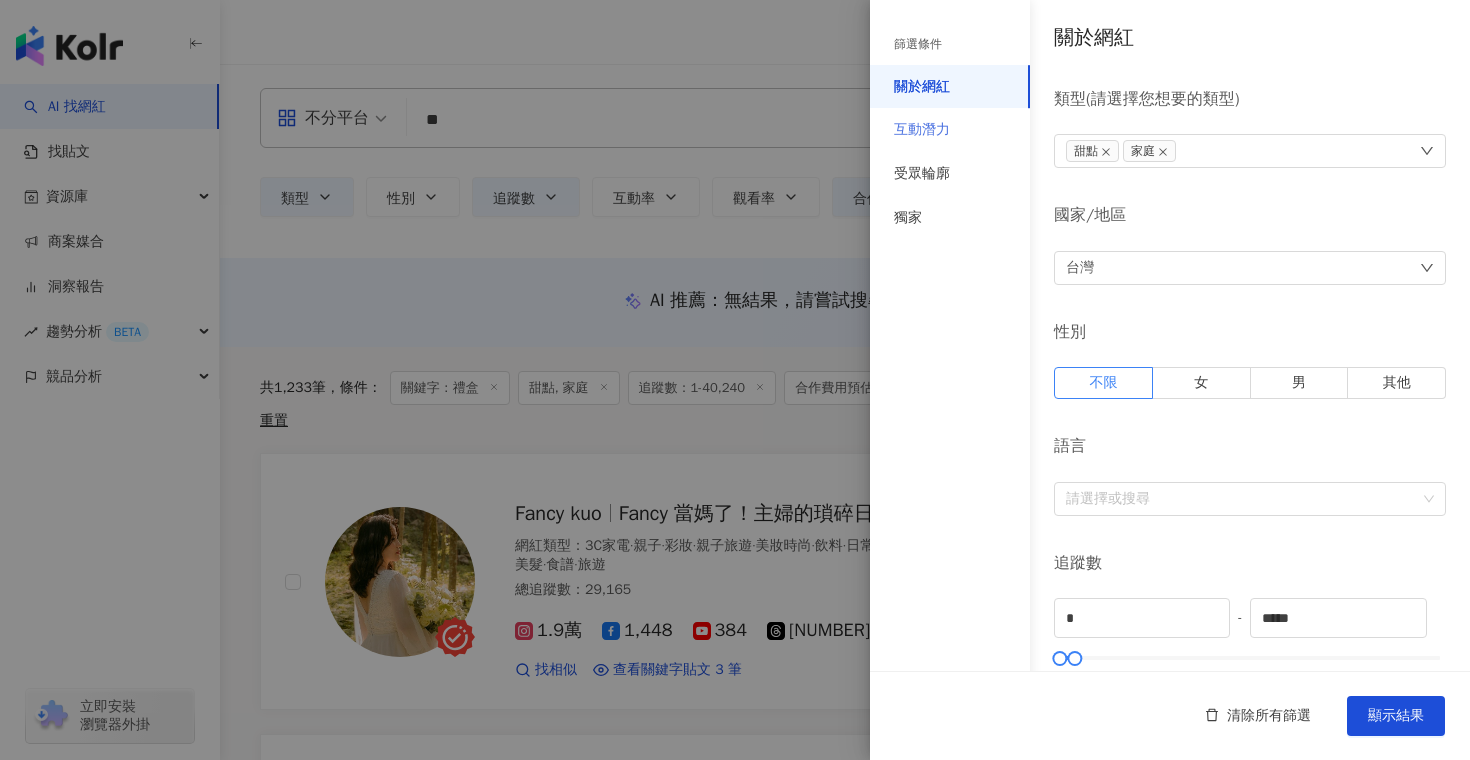 click on "互動潛力" at bounding box center [950, 130] 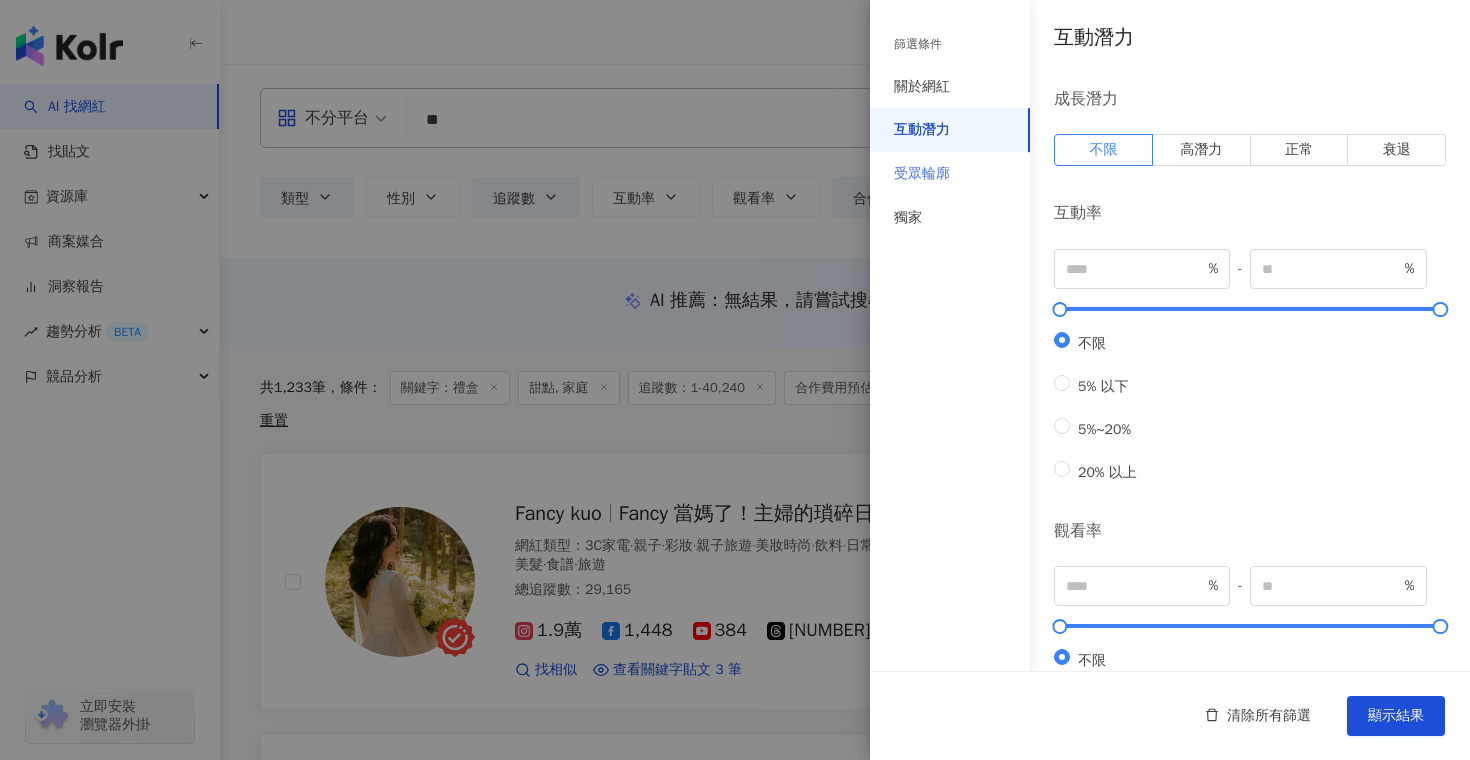 click on "受眾輪廓" at bounding box center (950, 174) 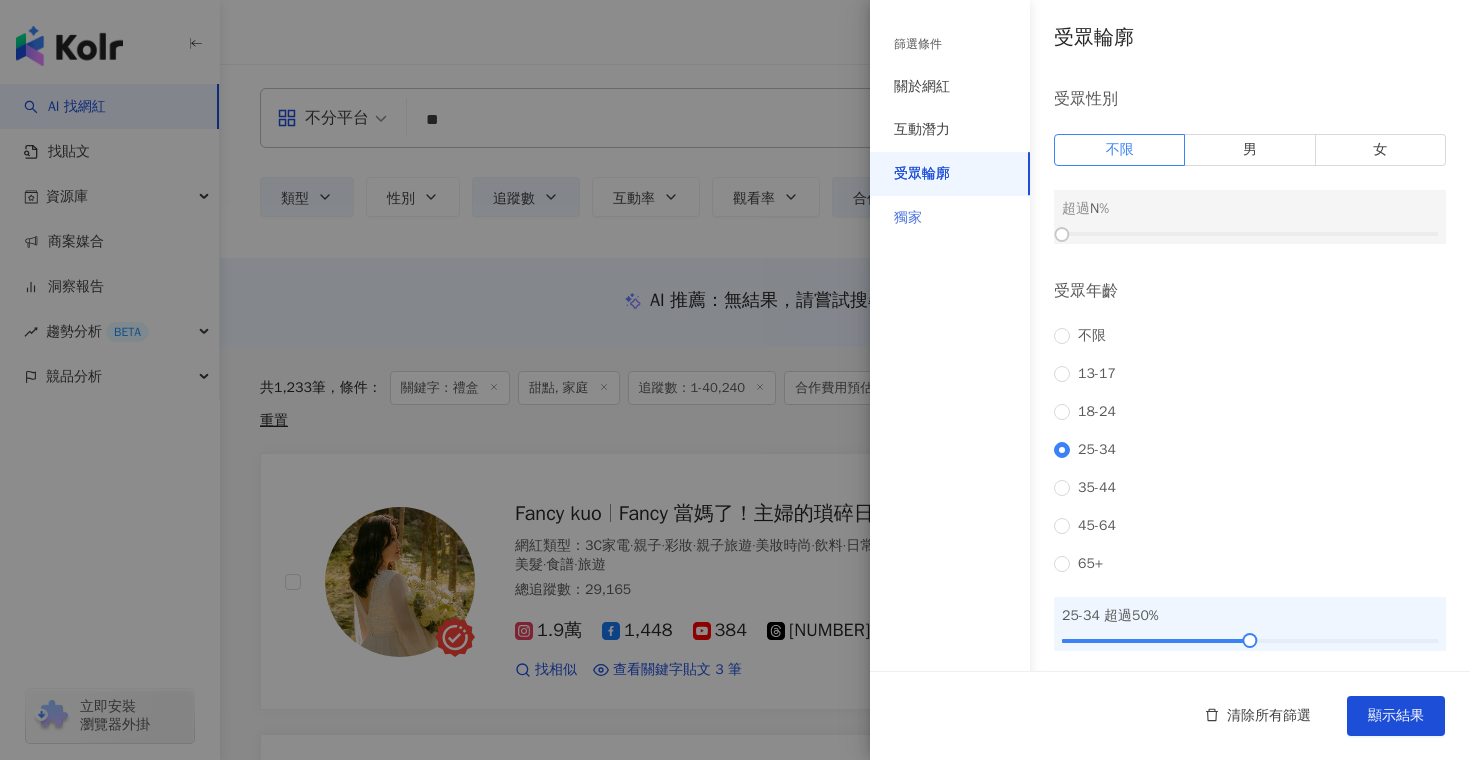 click on "獨家" at bounding box center (950, 218) 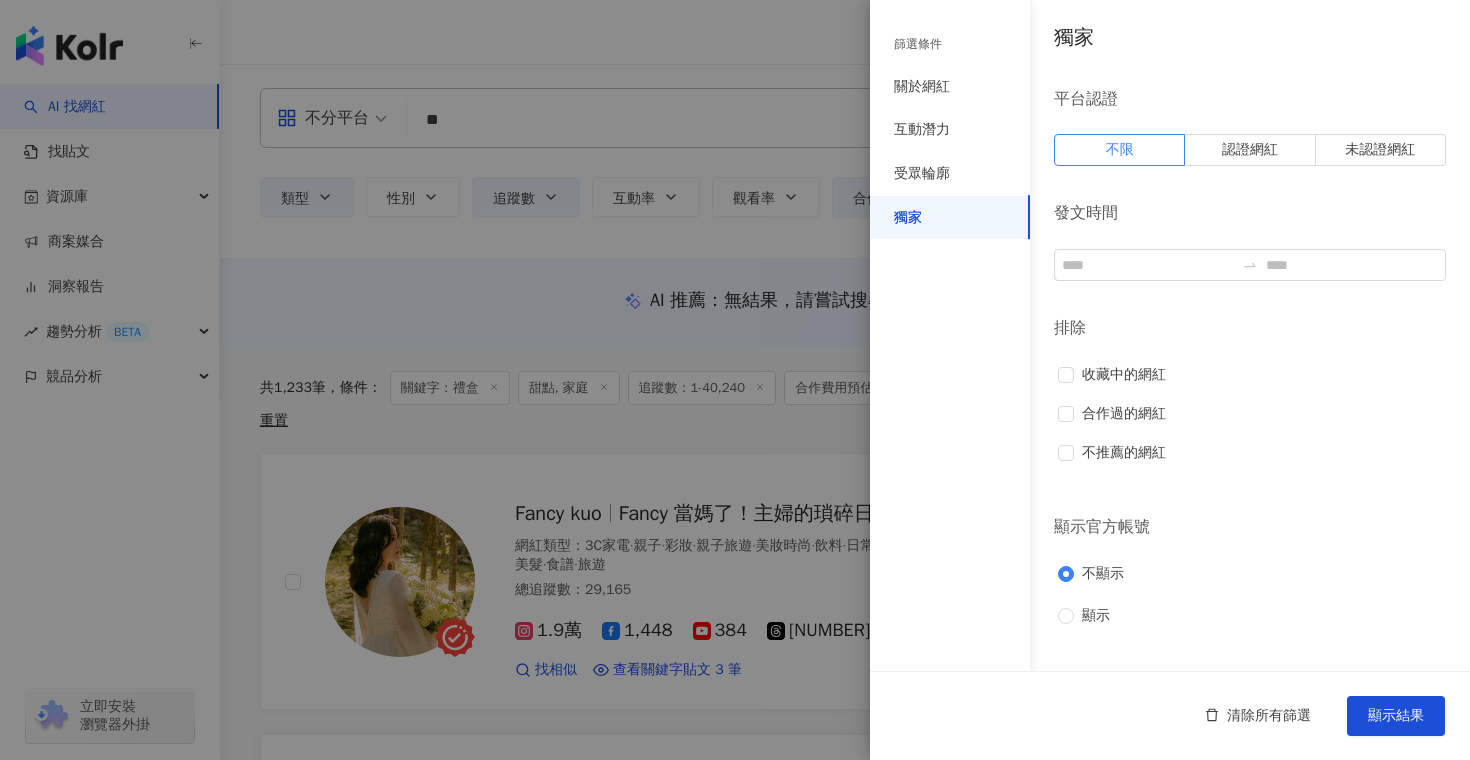 scroll, scrollTop: 0, scrollLeft: 0, axis: both 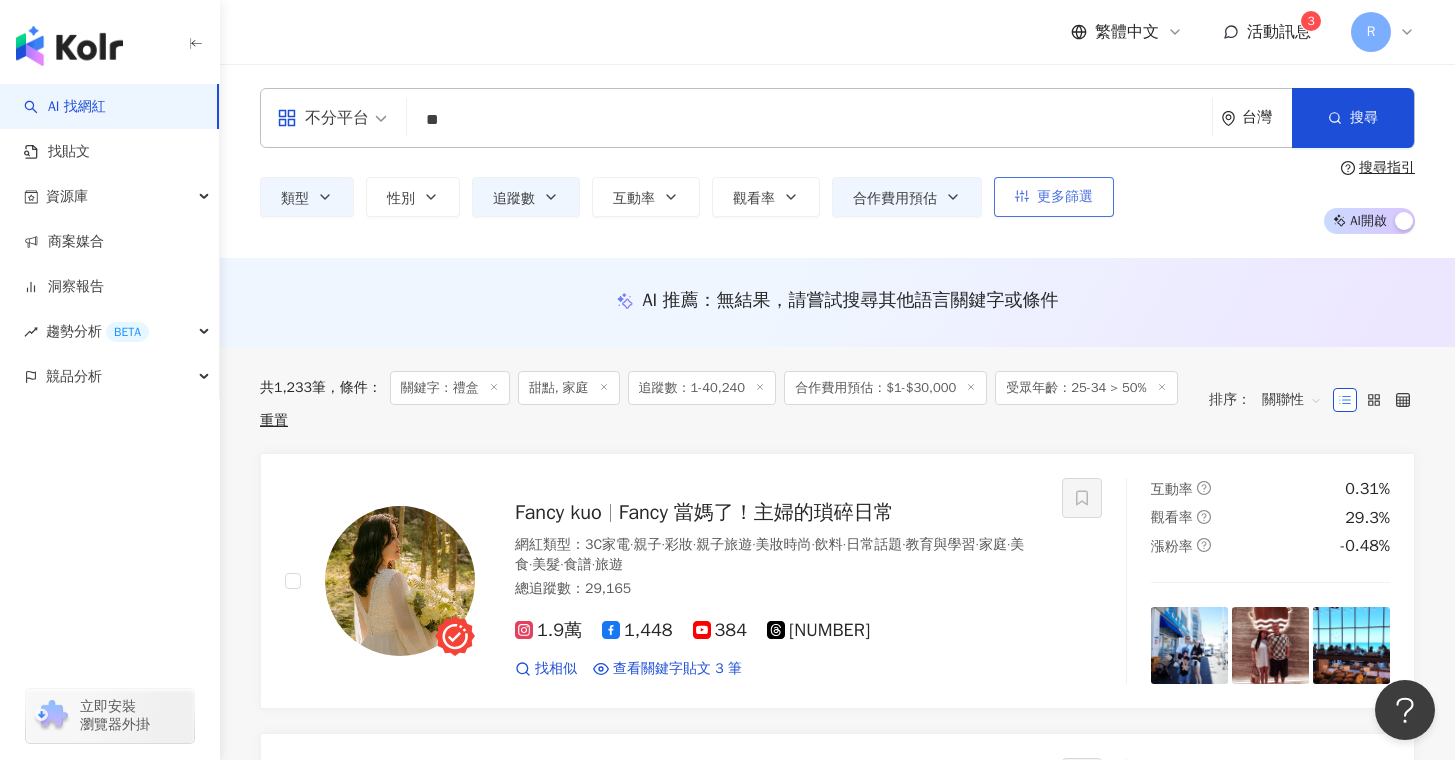 click on "更多篩選" at bounding box center (1054, 197) 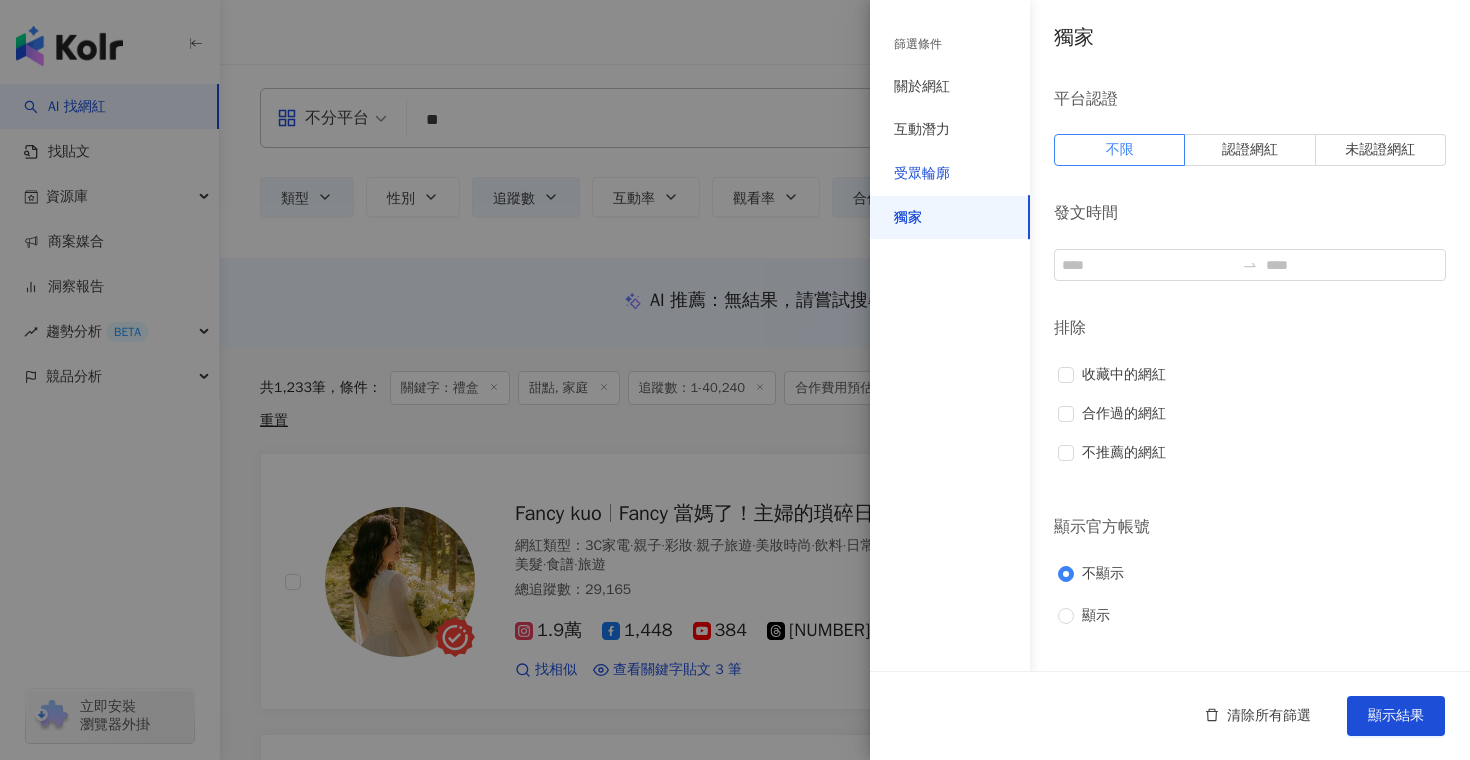 click on "受眾輪廓" at bounding box center [922, 174] 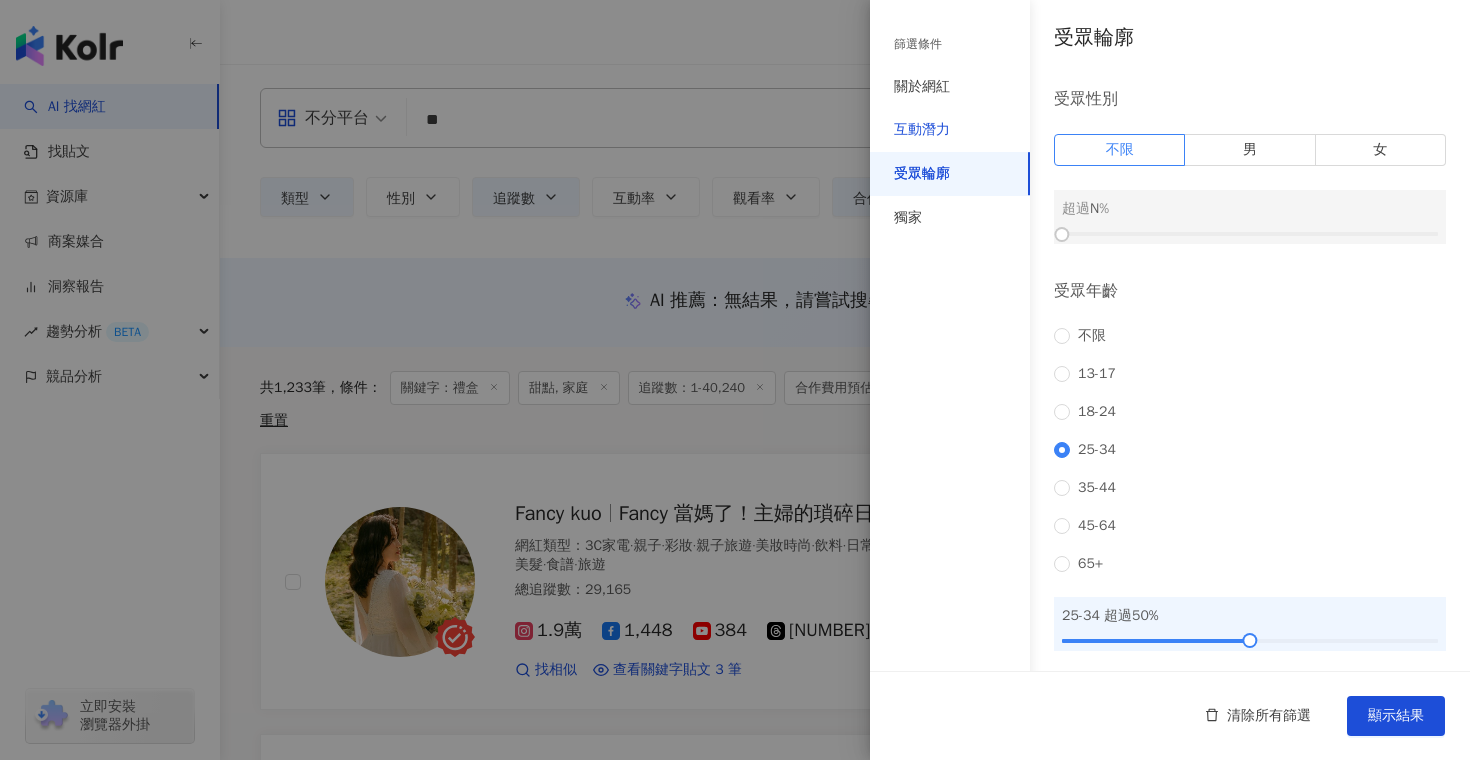 click on "互動潛力" at bounding box center (922, 130) 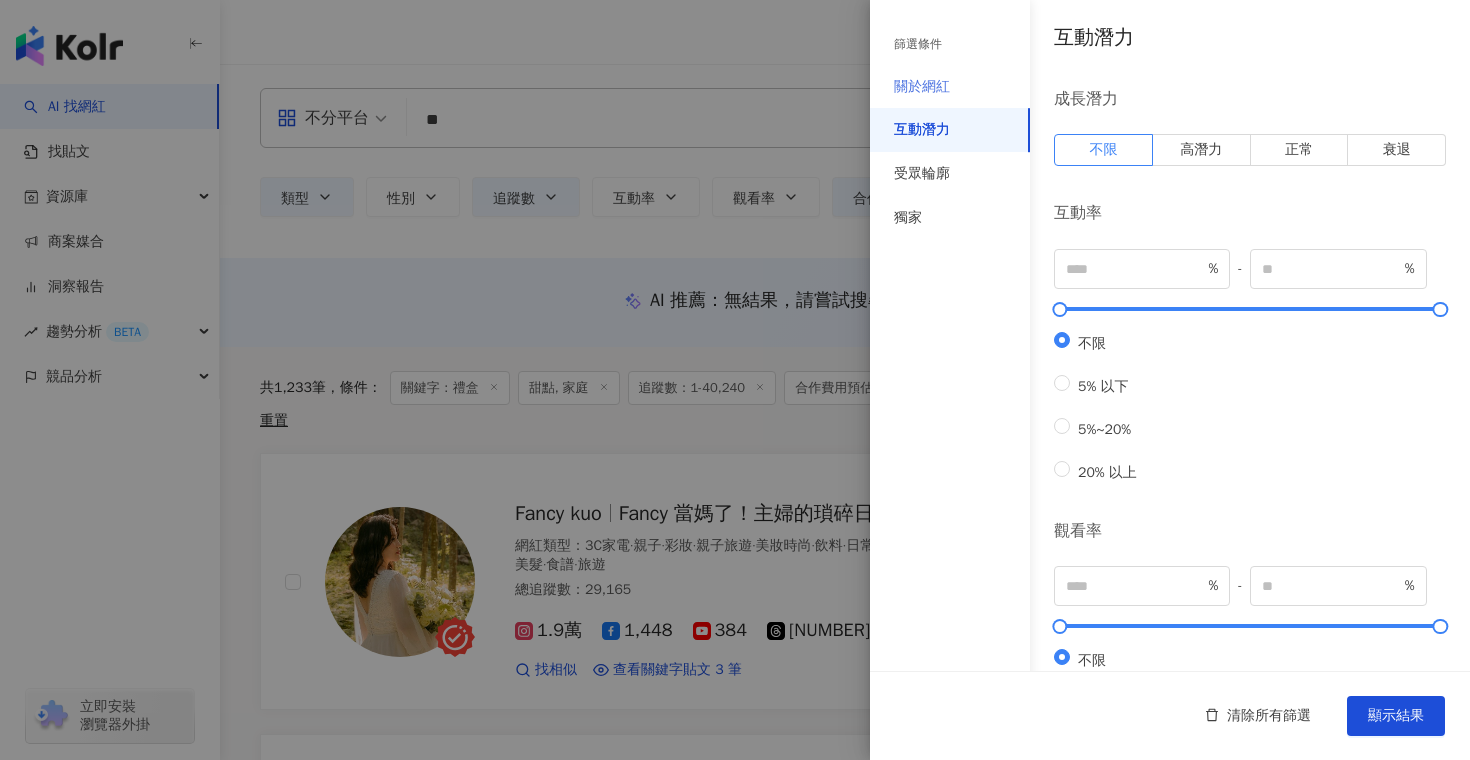 click on "關於網紅" at bounding box center (950, 87) 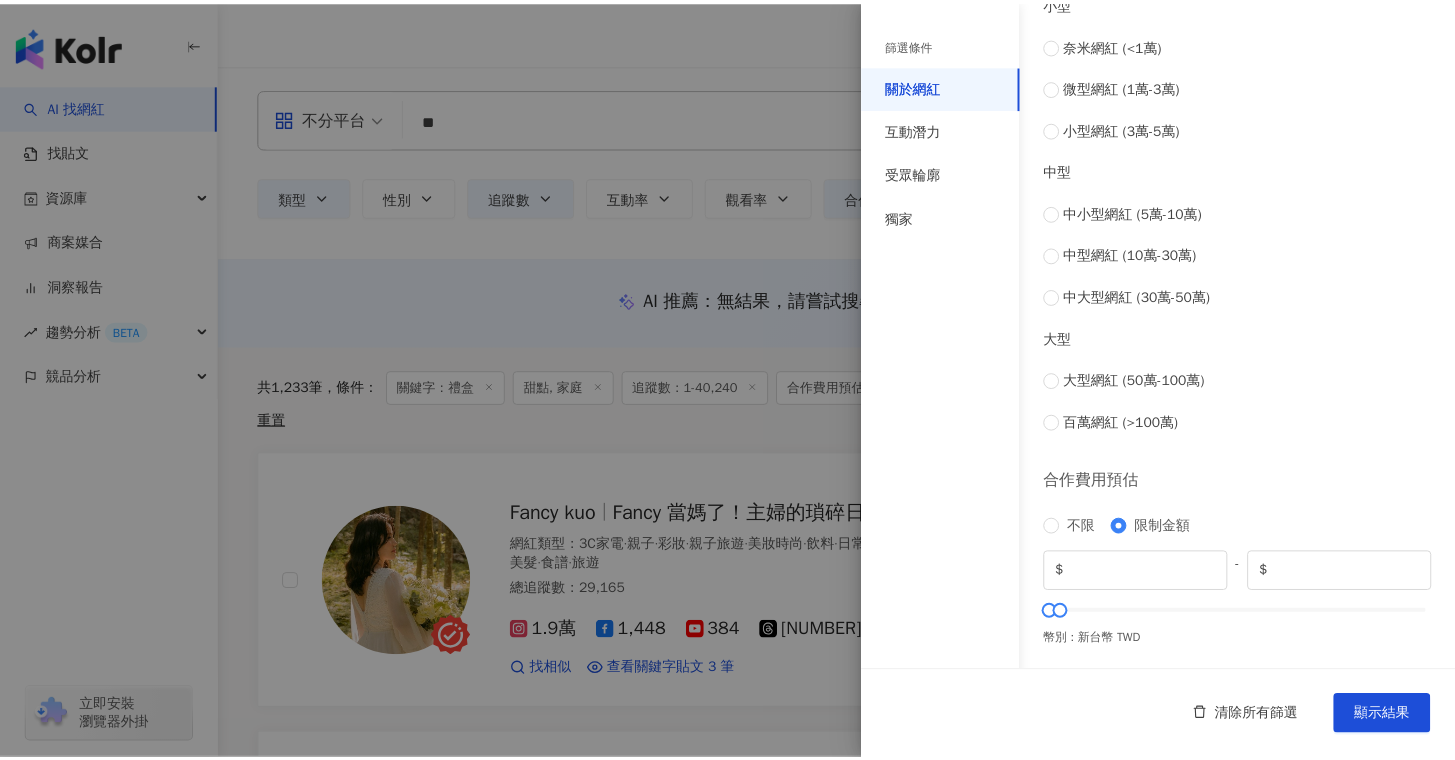 scroll, scrollTop: 751, scrollLeft: 0, axis: vertical 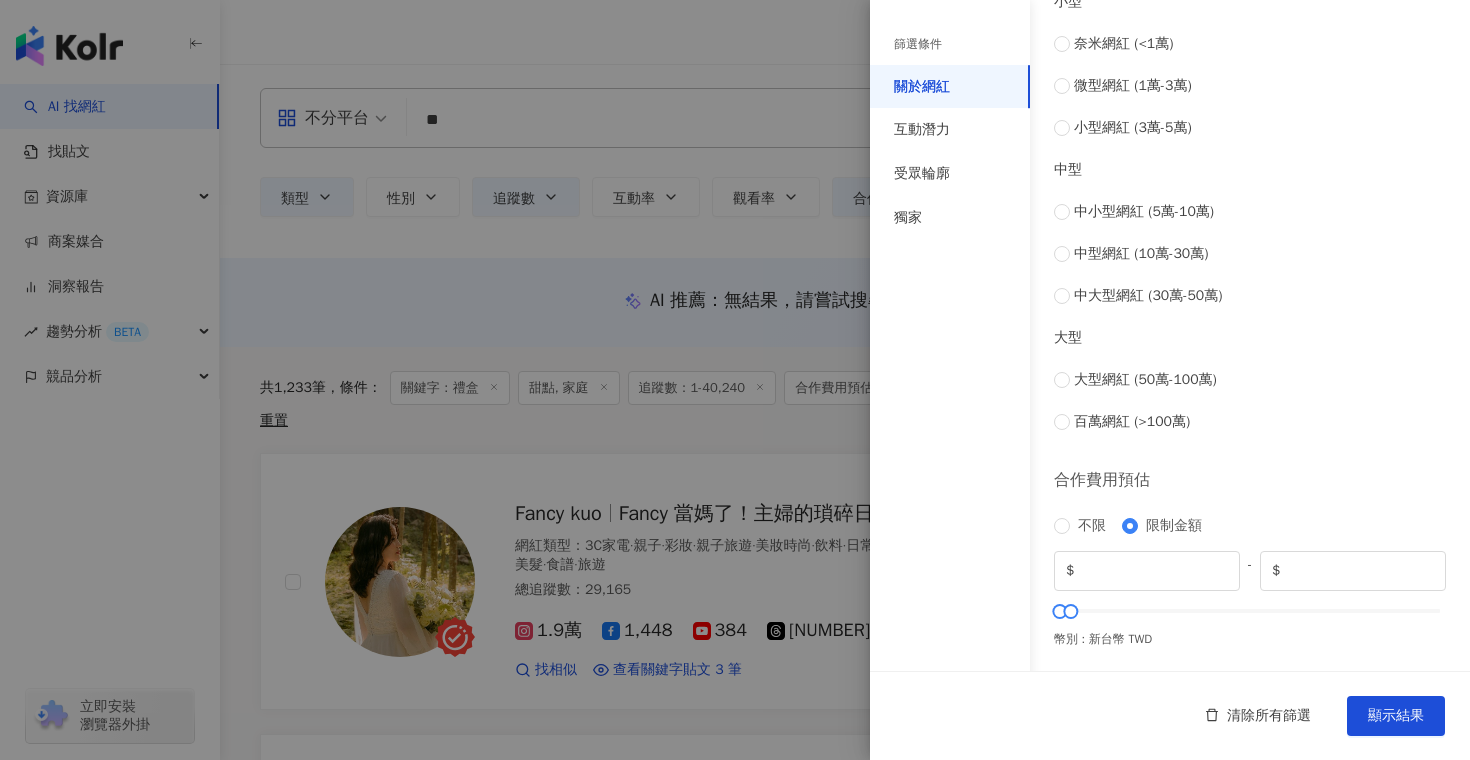 click at bounding box center (735, 380) 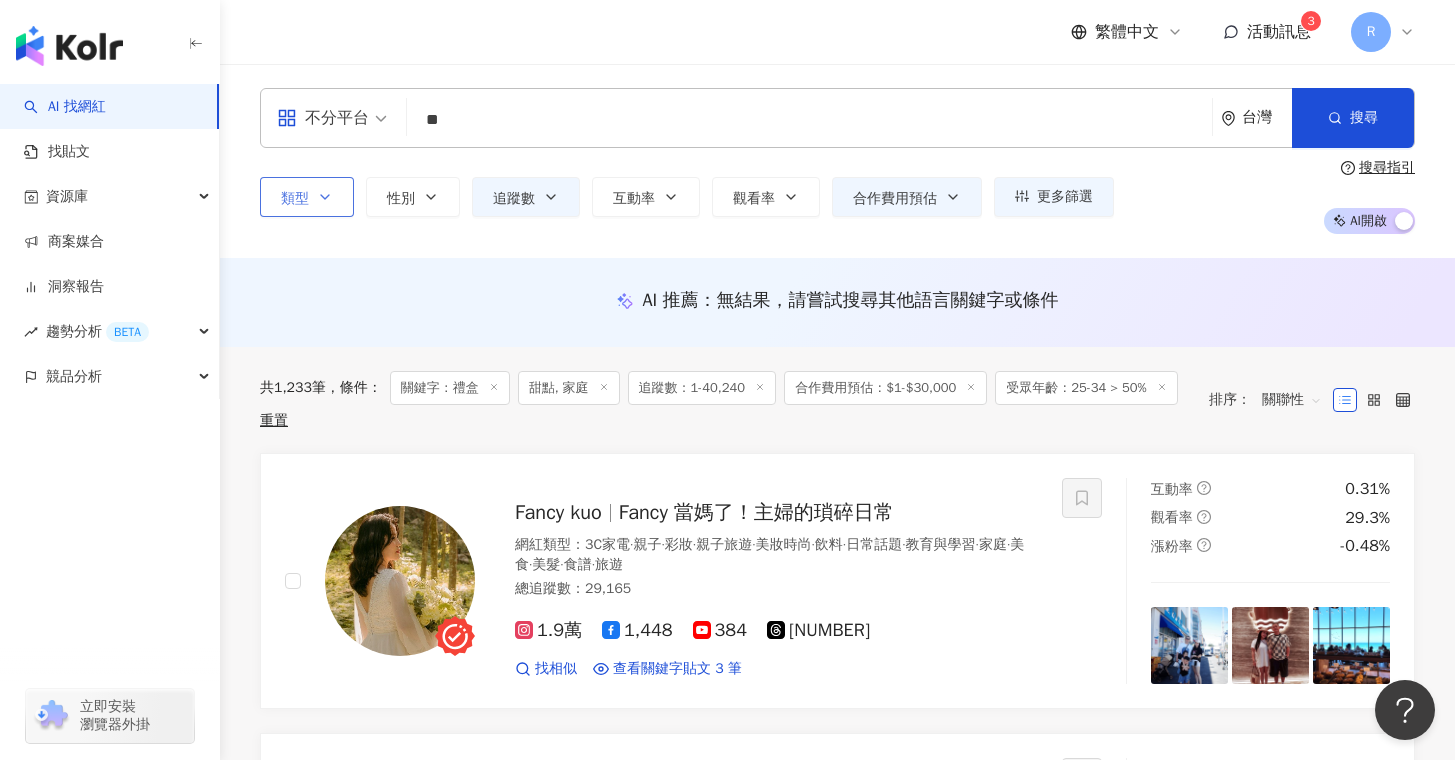 click on "類型" at bounding box center (307, 197) 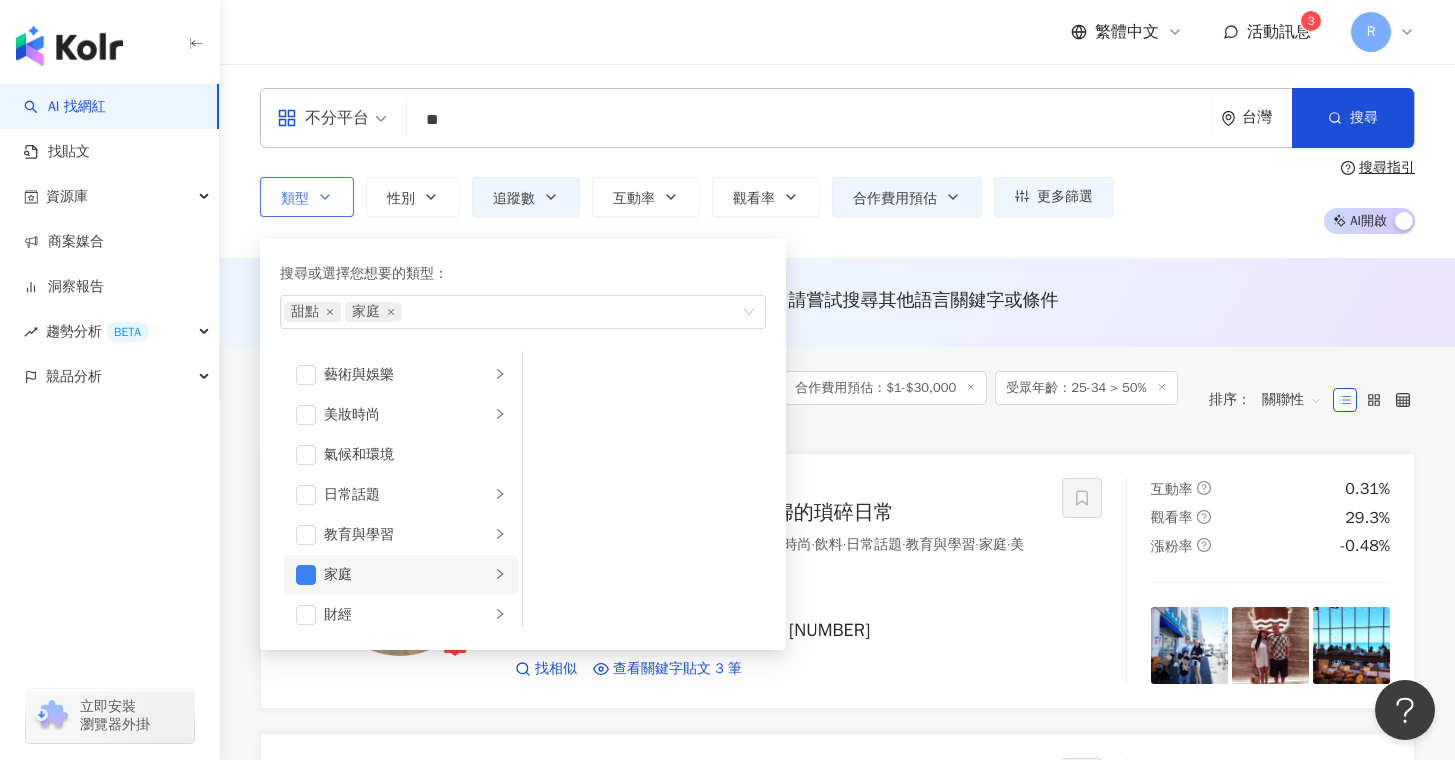 click on "家庭" at bounding box center [407, 575] 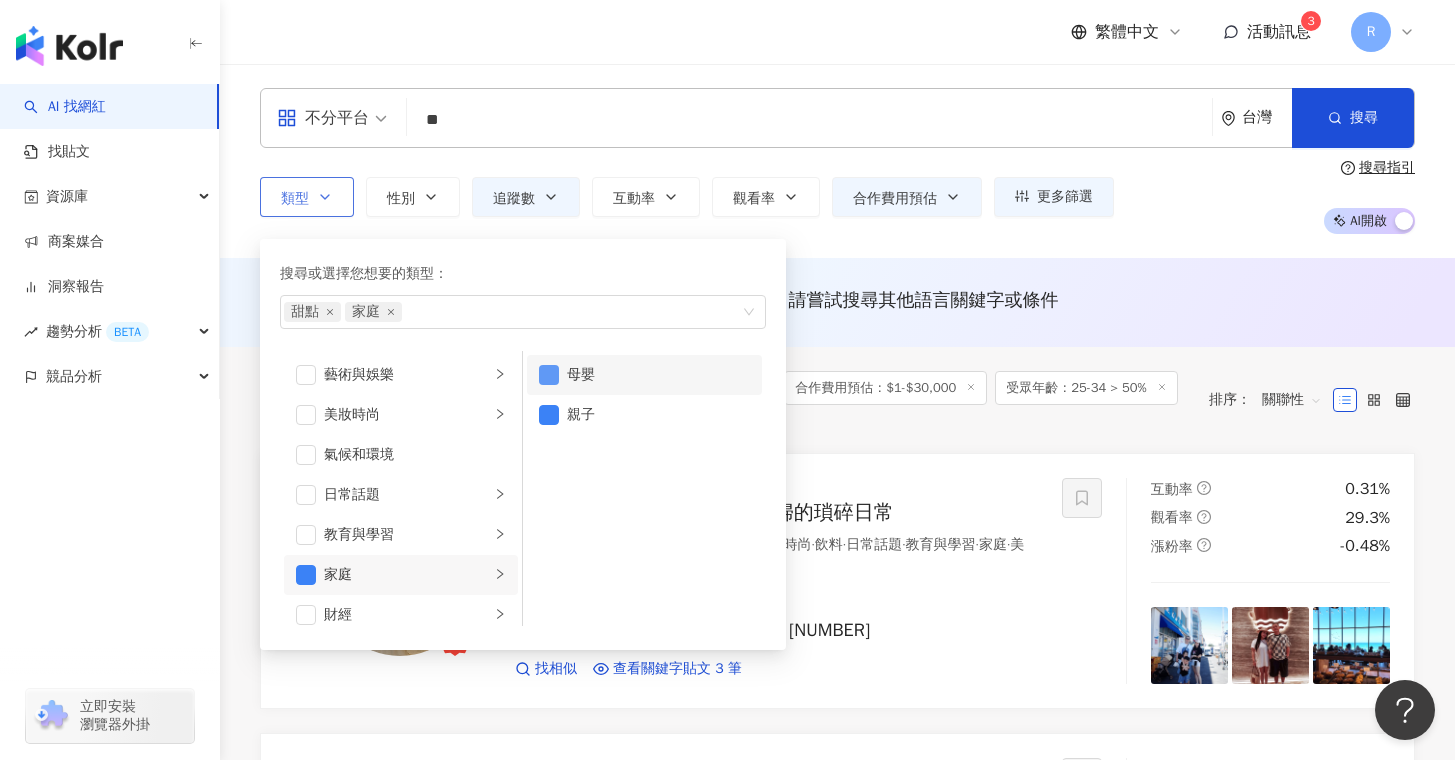 click at bounding box center (549, 375) 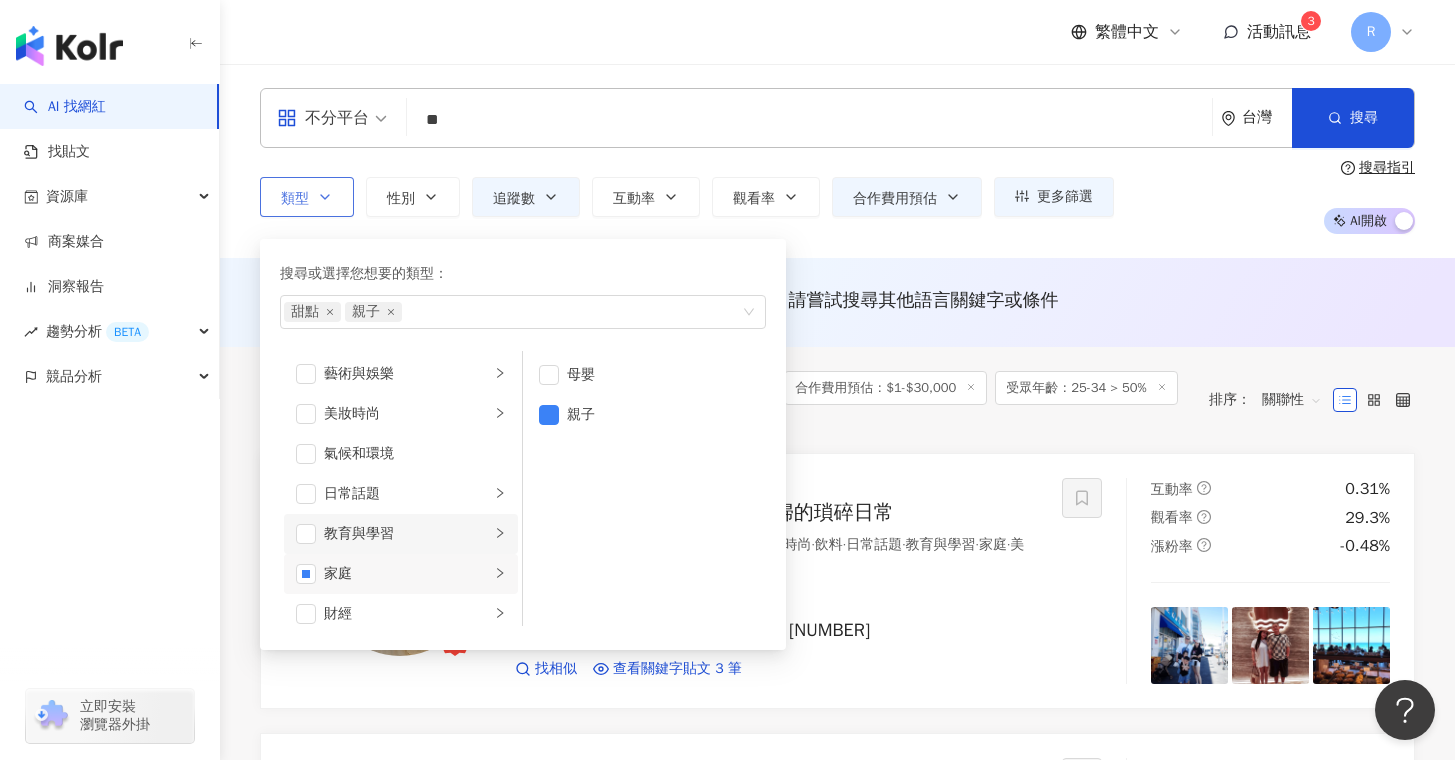 scroll, scrollTop: 0, scrollLeft: 0, axis: both 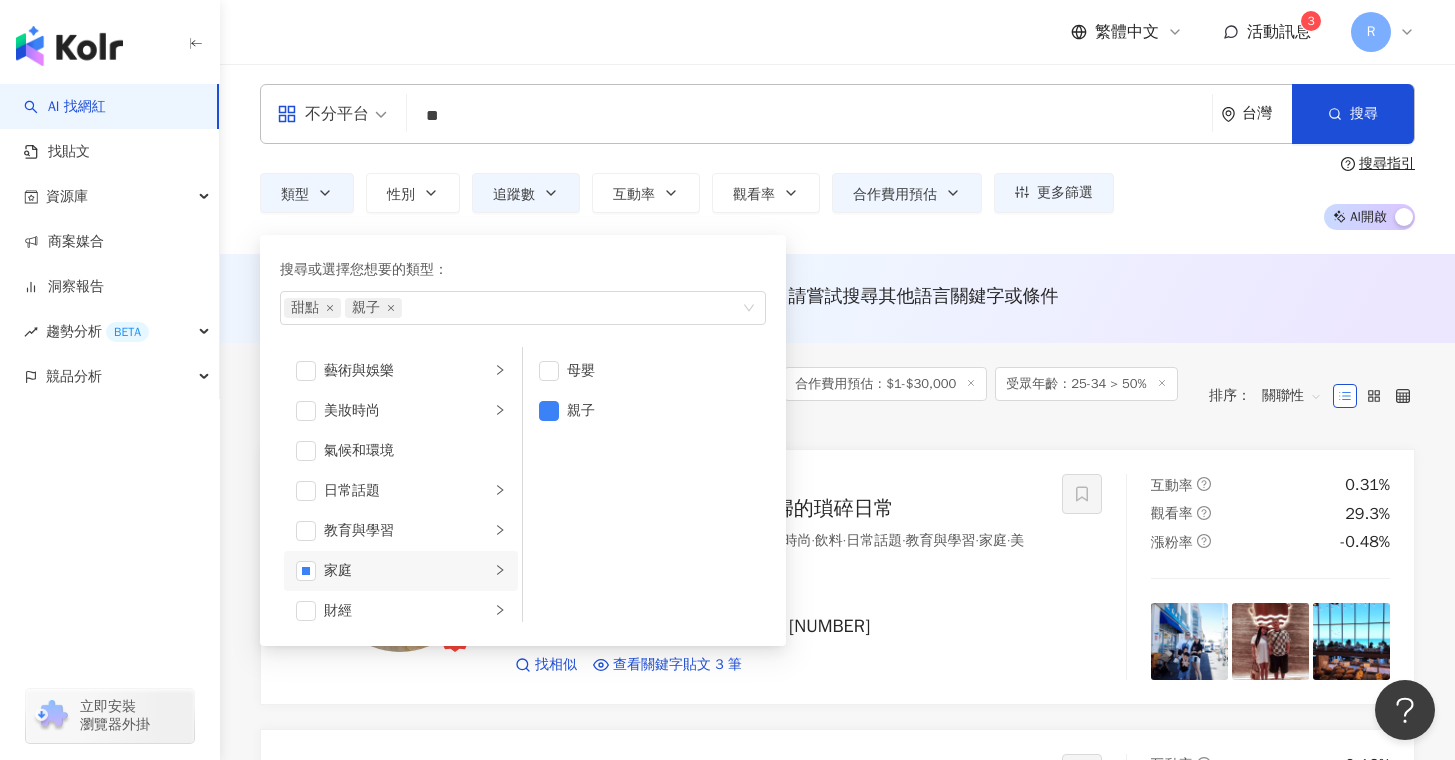 click on "共  1,233  筆 條件 ： 關鍵字：禮盒 甜點, 家庭 追蹤數：1-40,240 合作費用預估：$1-$30,000 受眾年齡：25-34 > 50% 重置" at bounding box center (724, 396) 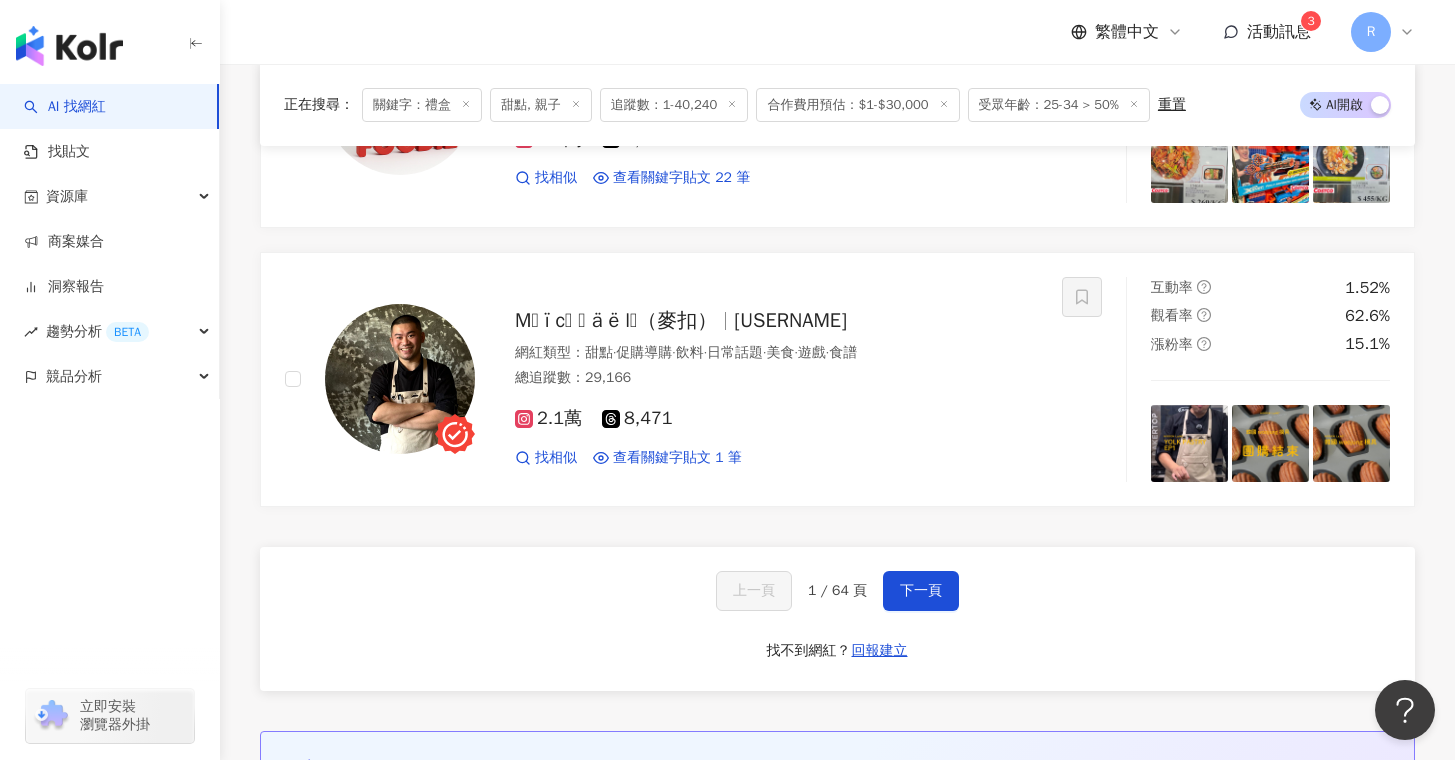 scroll, scrollTop: 0, scrollLeft: 0, axis: both 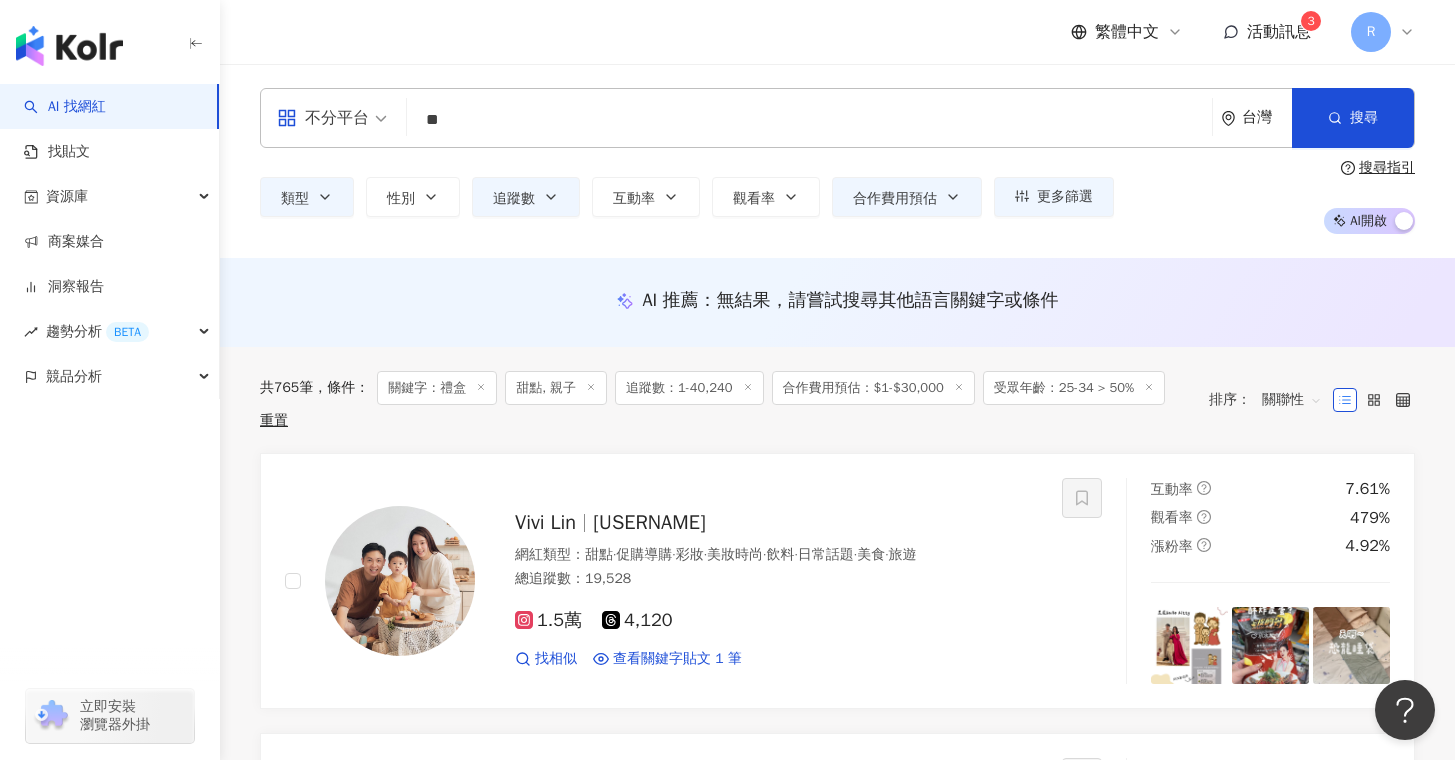 click on "**" at bounding box center [809, 120] 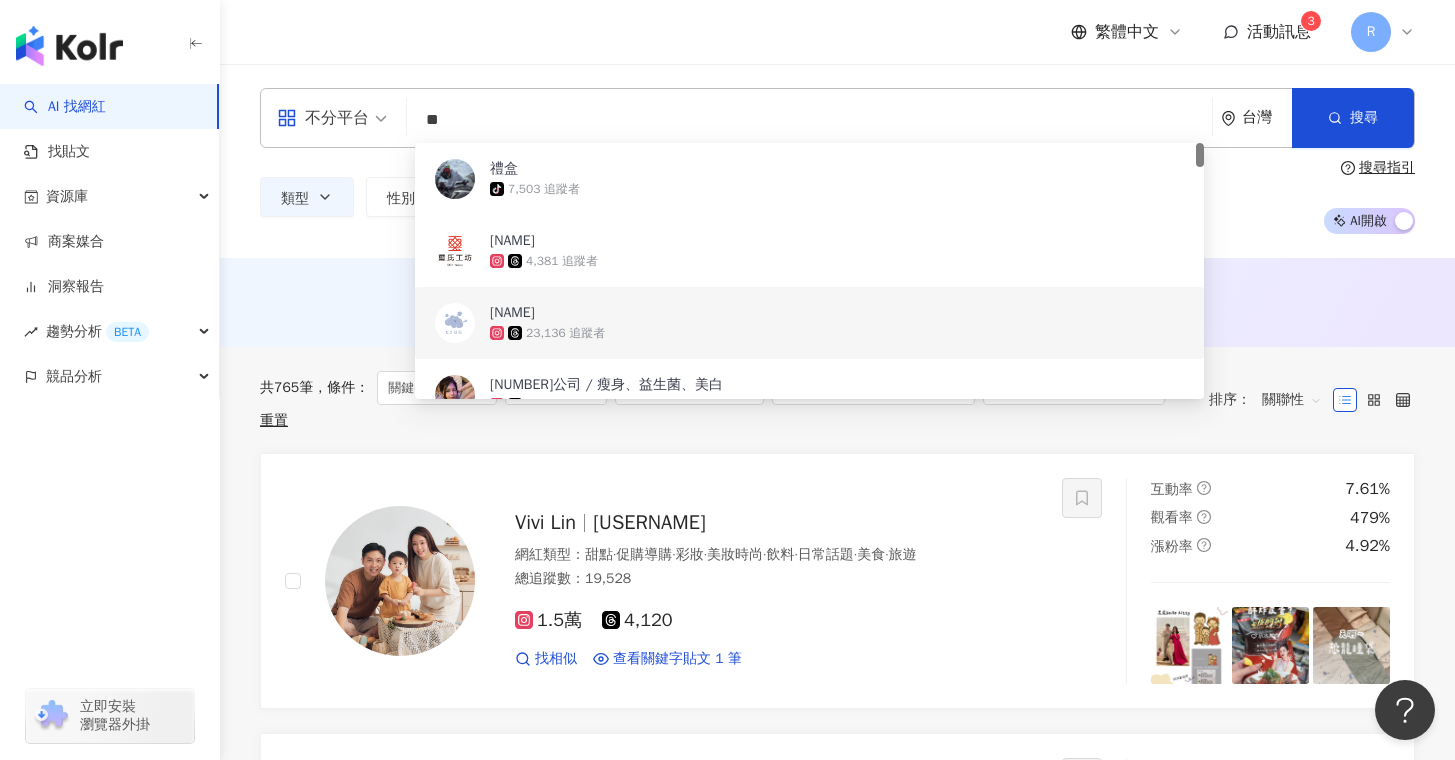click on "**" at bounding box center [809, 120] 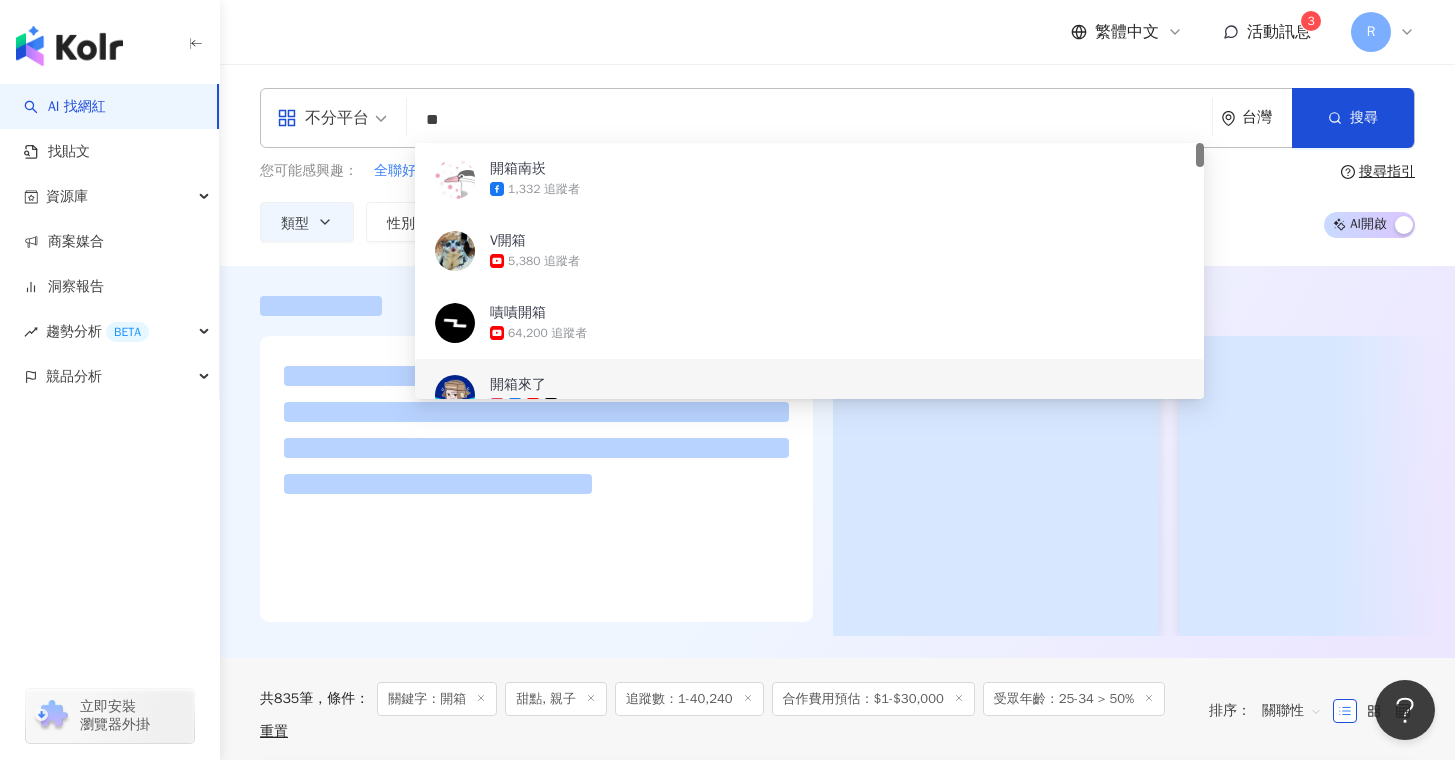 type on "**" 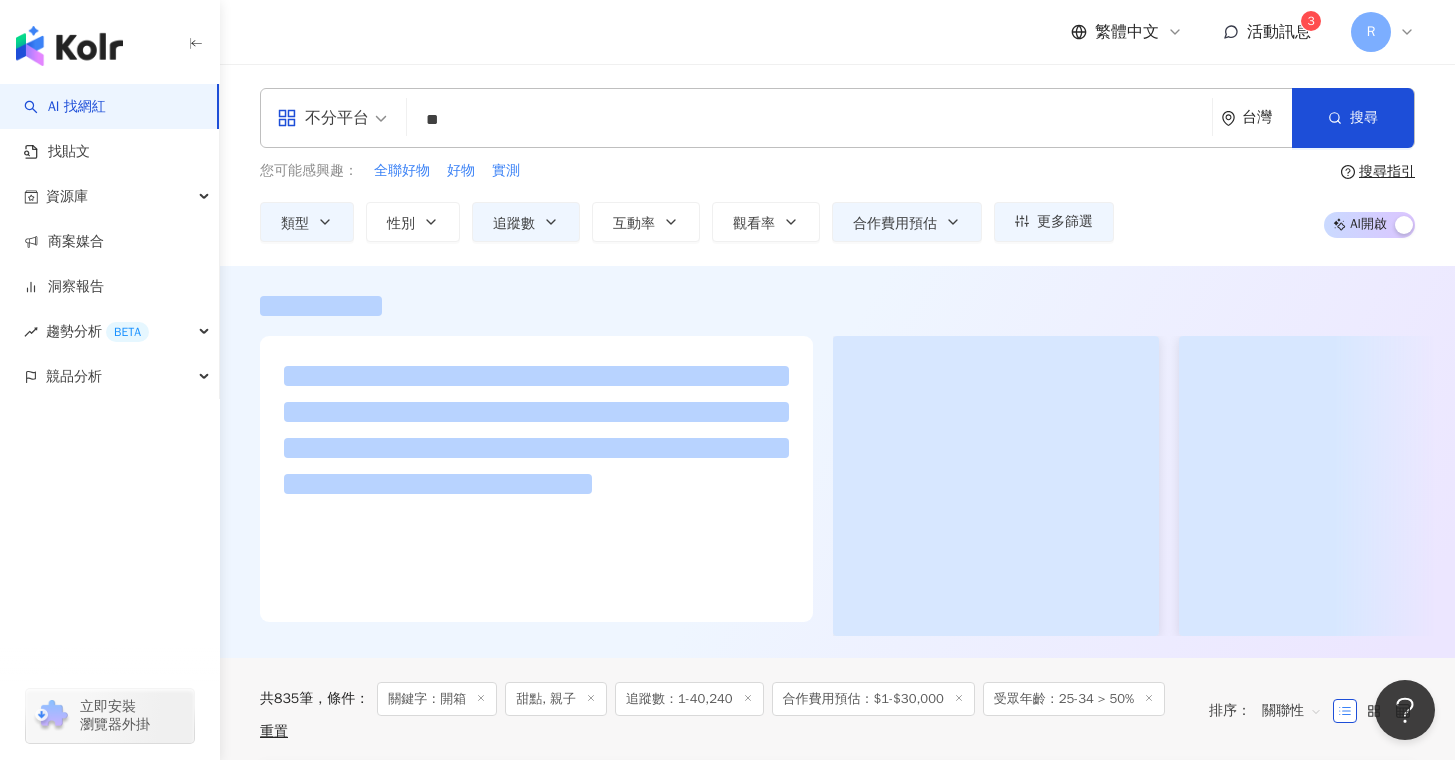 click at bounding box center [837, 486] 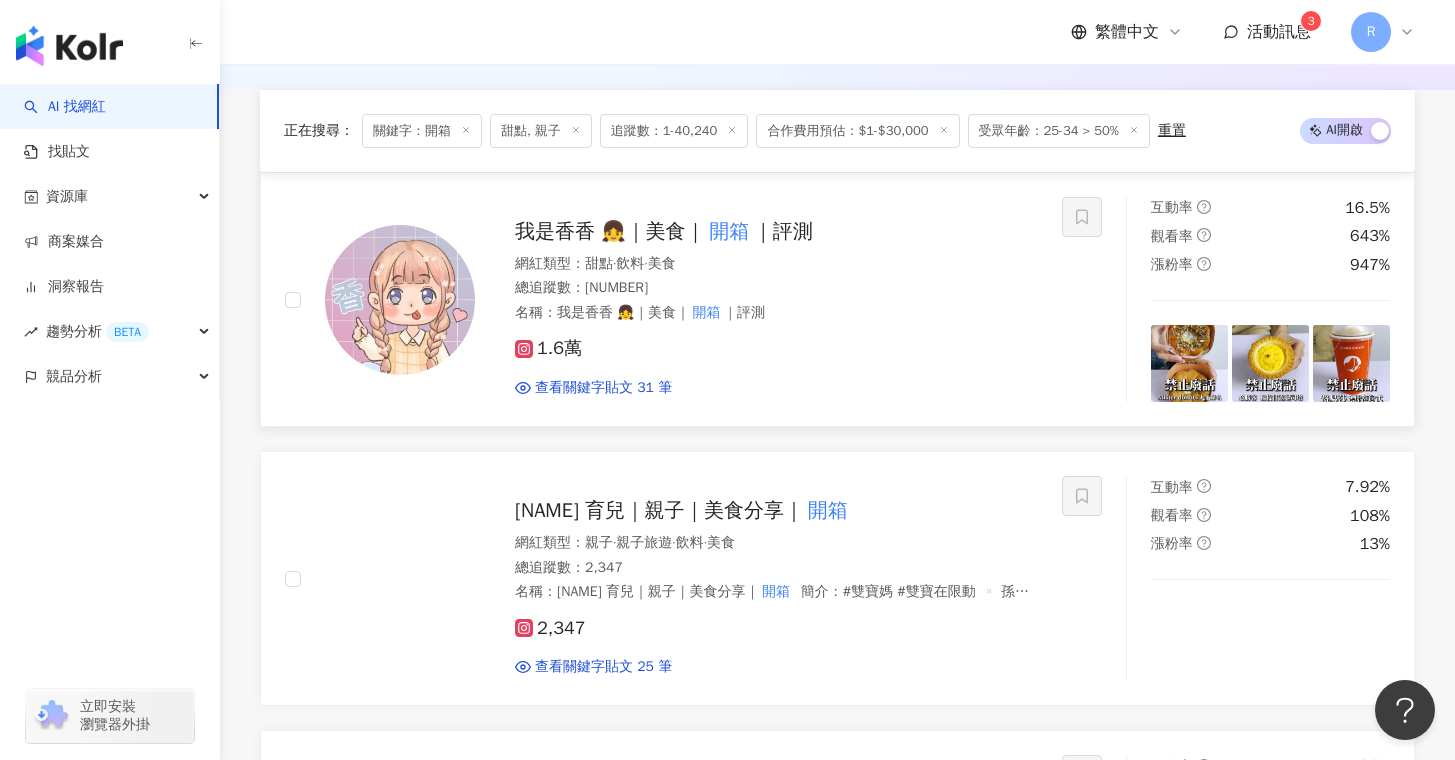 scroll, scrollTop: 605, scrollLeft: 0, axis: vertical 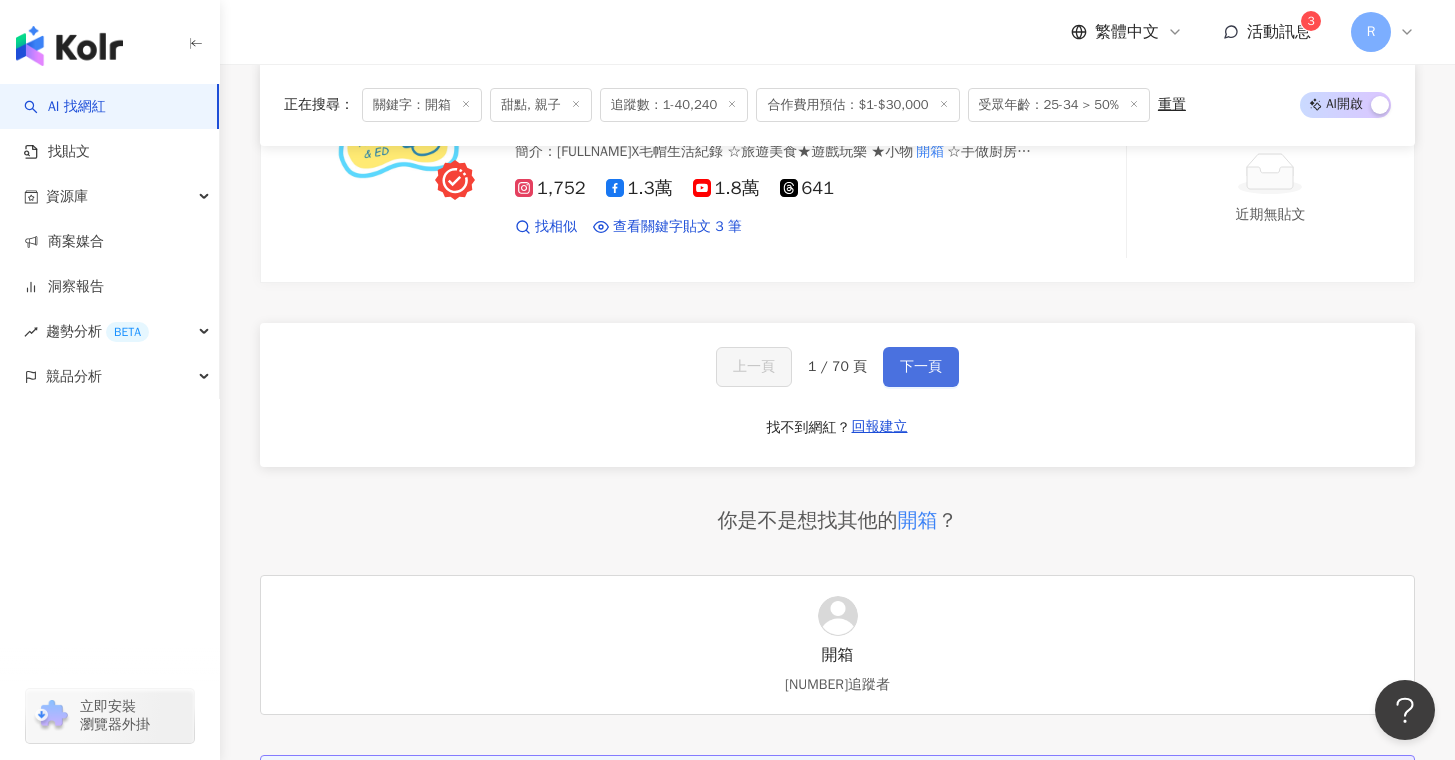 click on "下一頁" at bounding box center (921, 367) 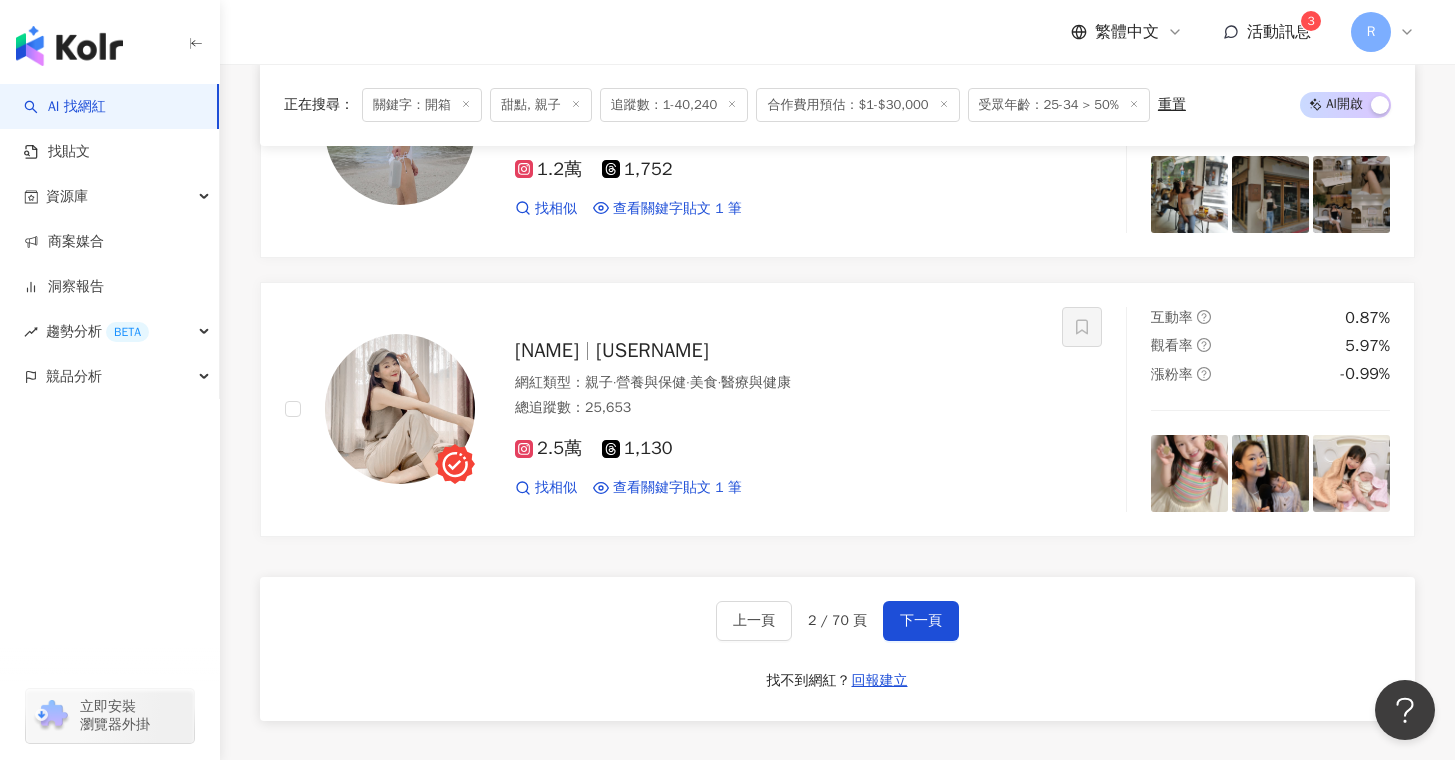 scroll, scrollTop: 3662, scrollLeft: 0, axis: vertical 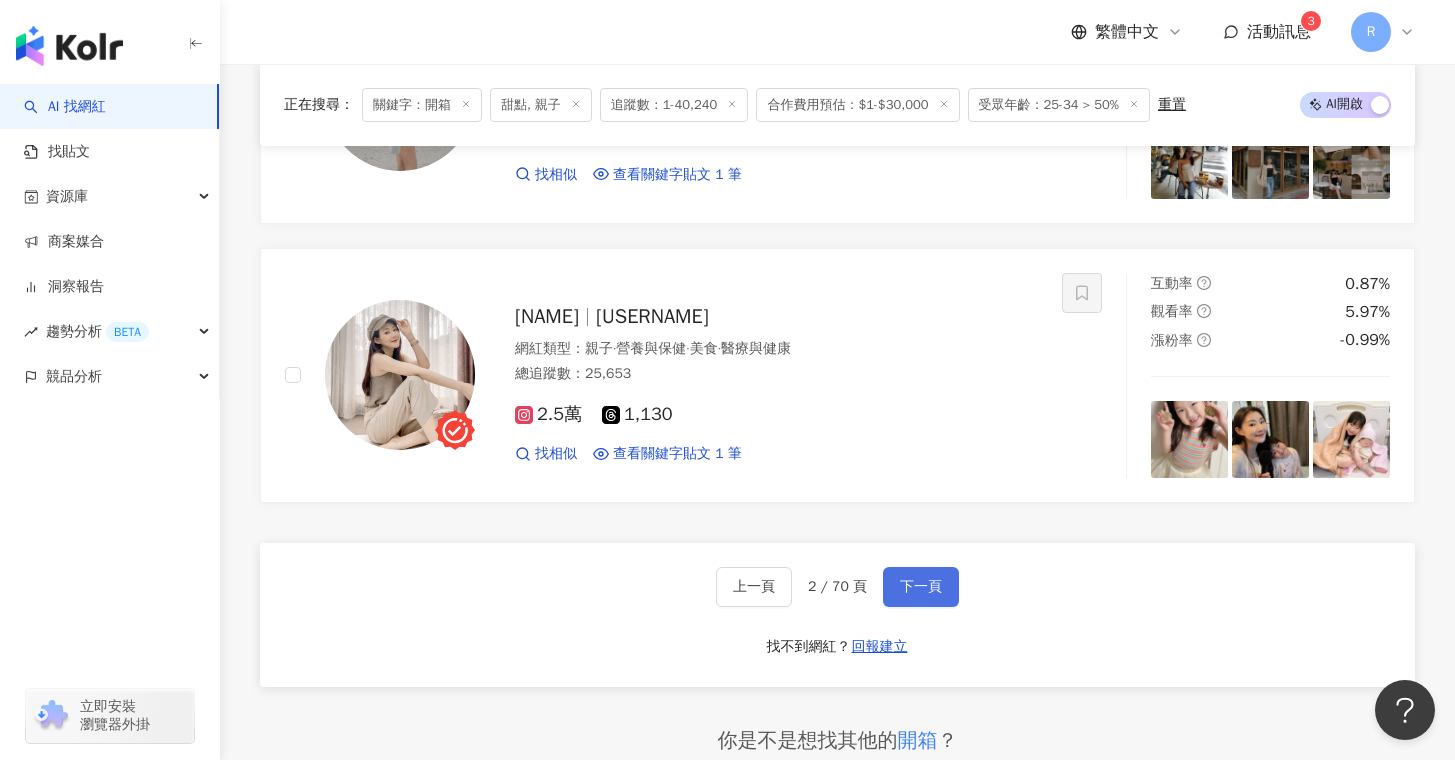 click on "下一頁" at bounding box center [921, 587] 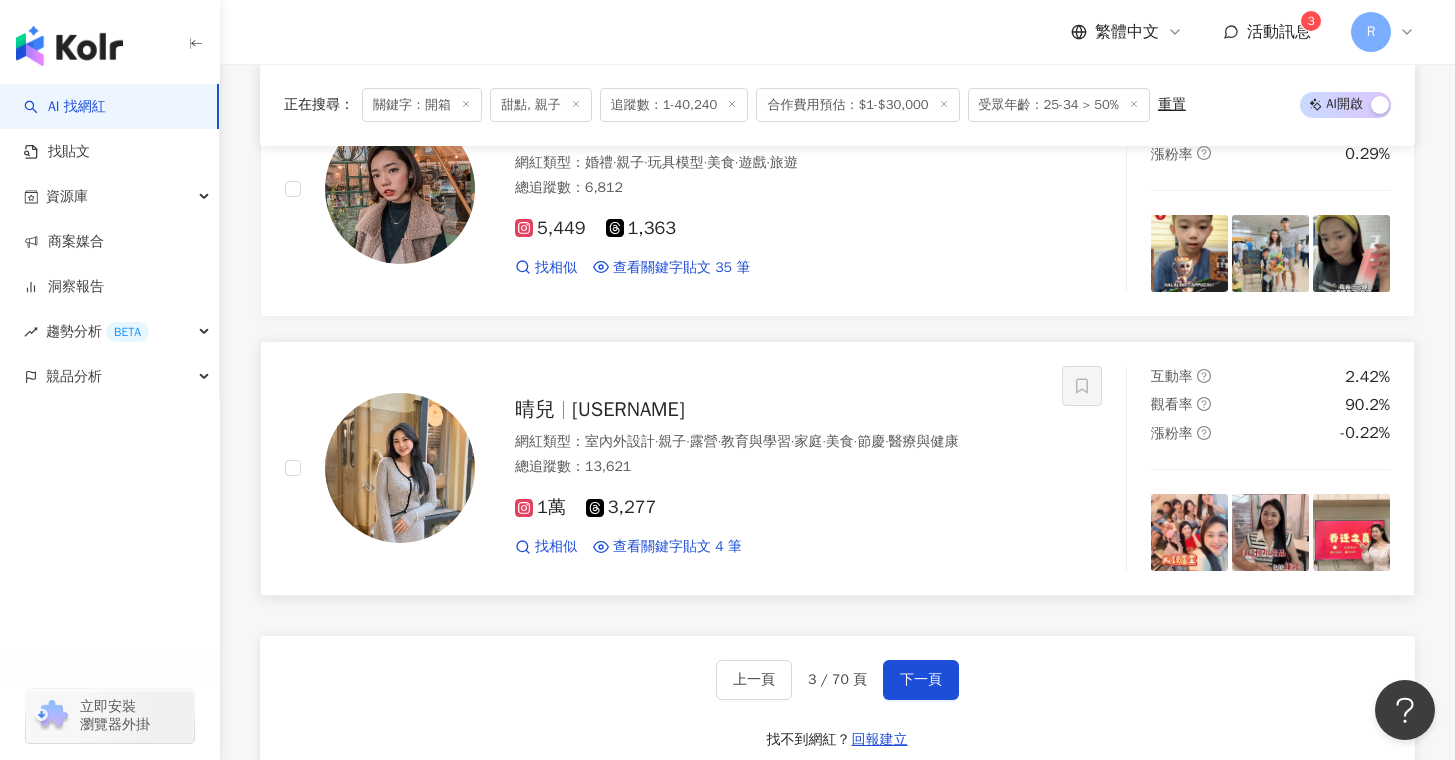 scroll, scrollTop: 3845, scrollLeft: 0, axis: vertical 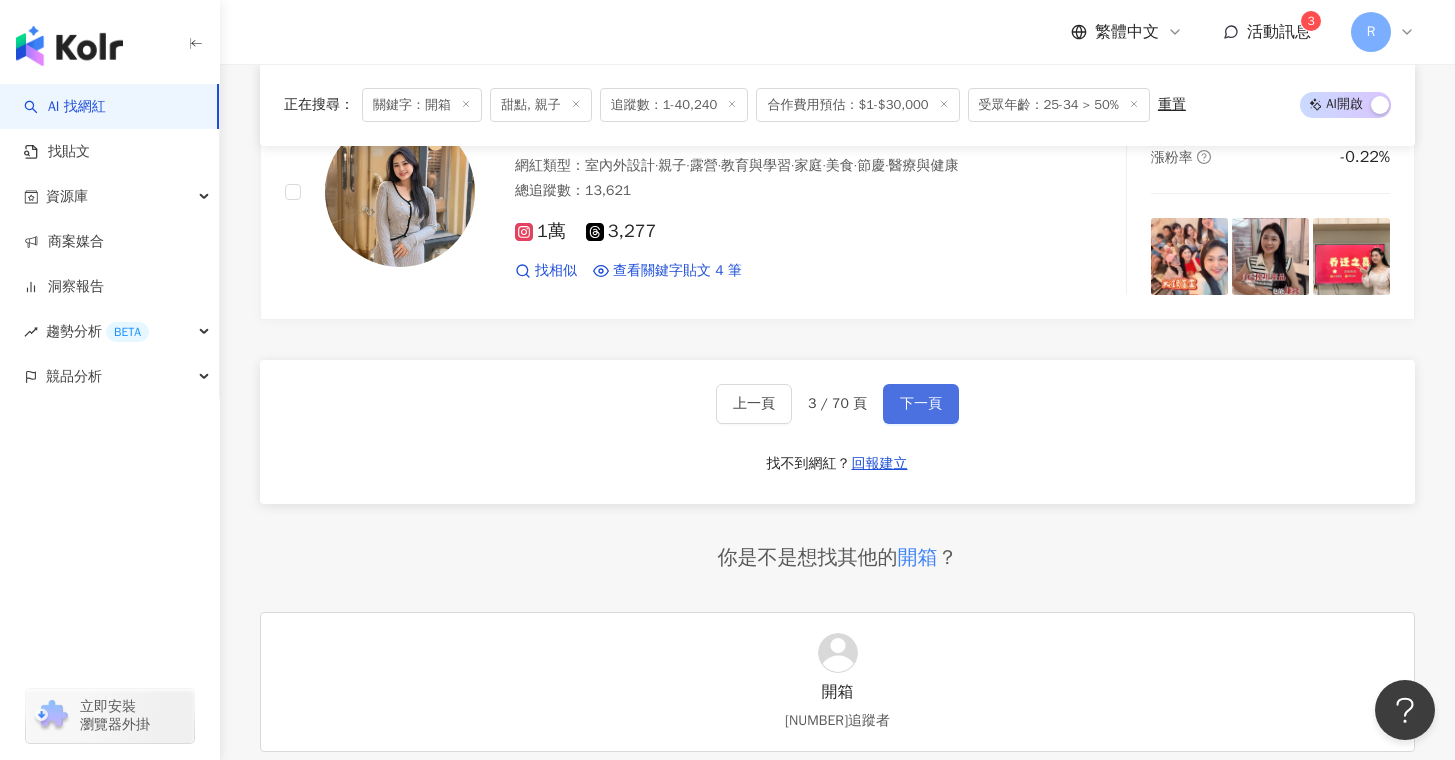 drag, startPoint x: 918, startPoint y: 438, endPoint x: 917, endPoint y: 412, distance: 26.019224 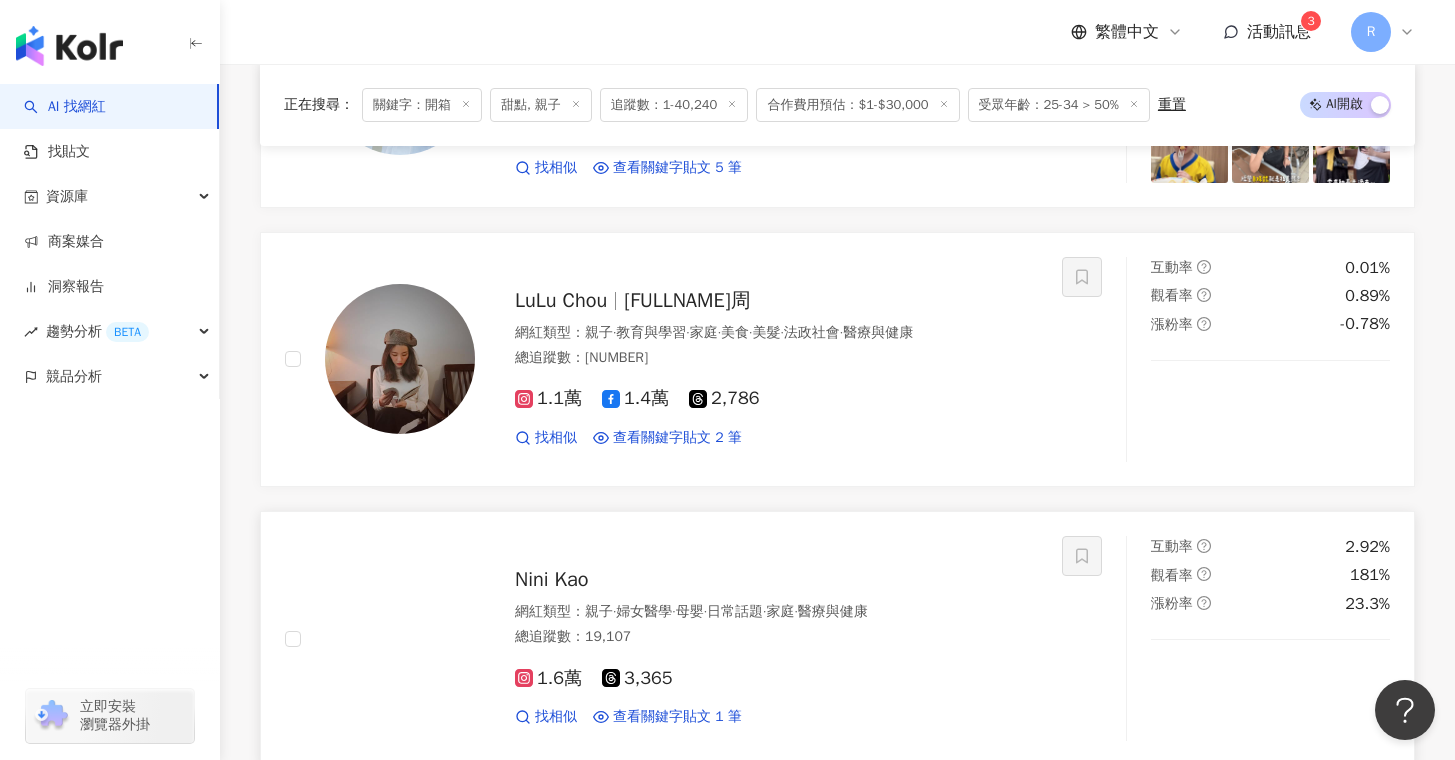 scroll, scrollTop: 3147, scrollLeft: 0, axis: vertical 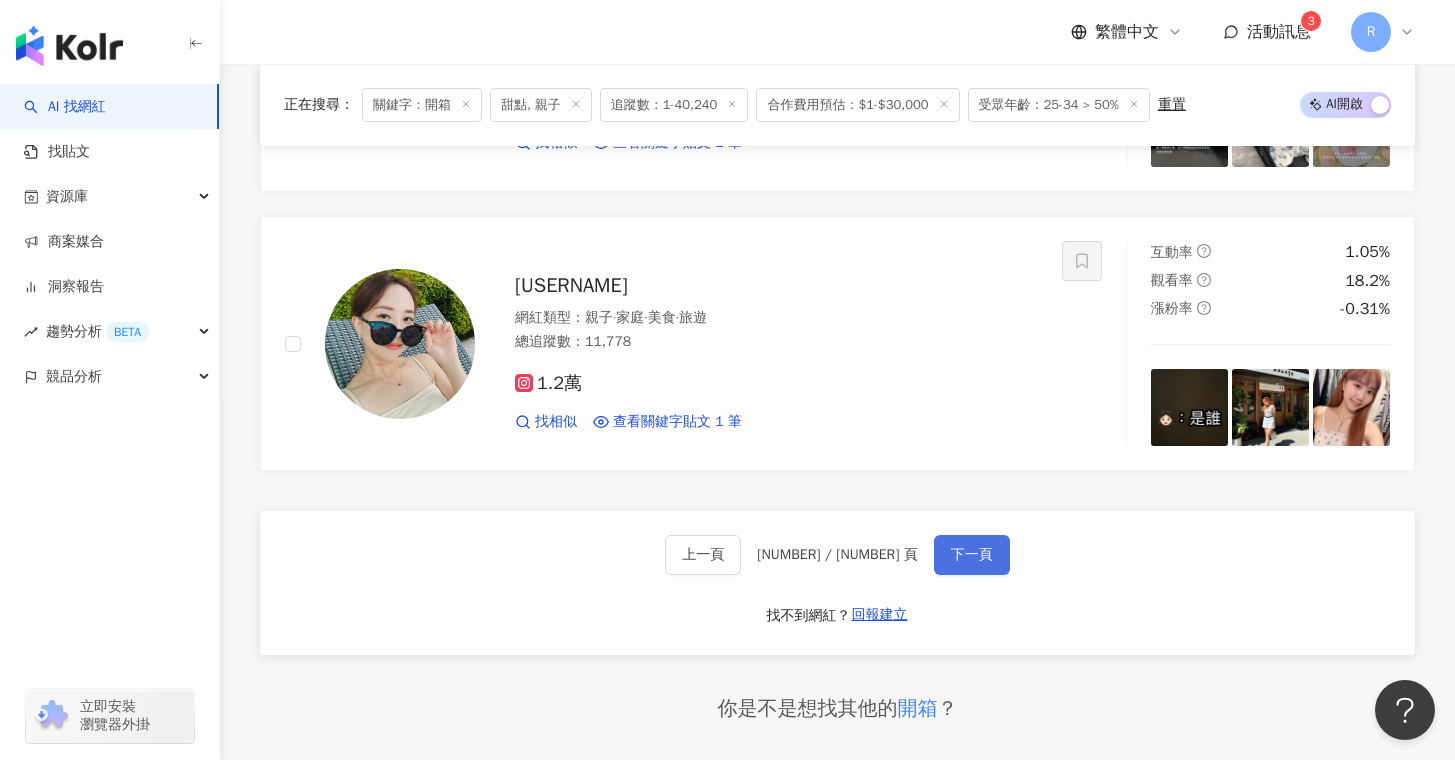 click on "下一頁" at bounding box center (972, 555) 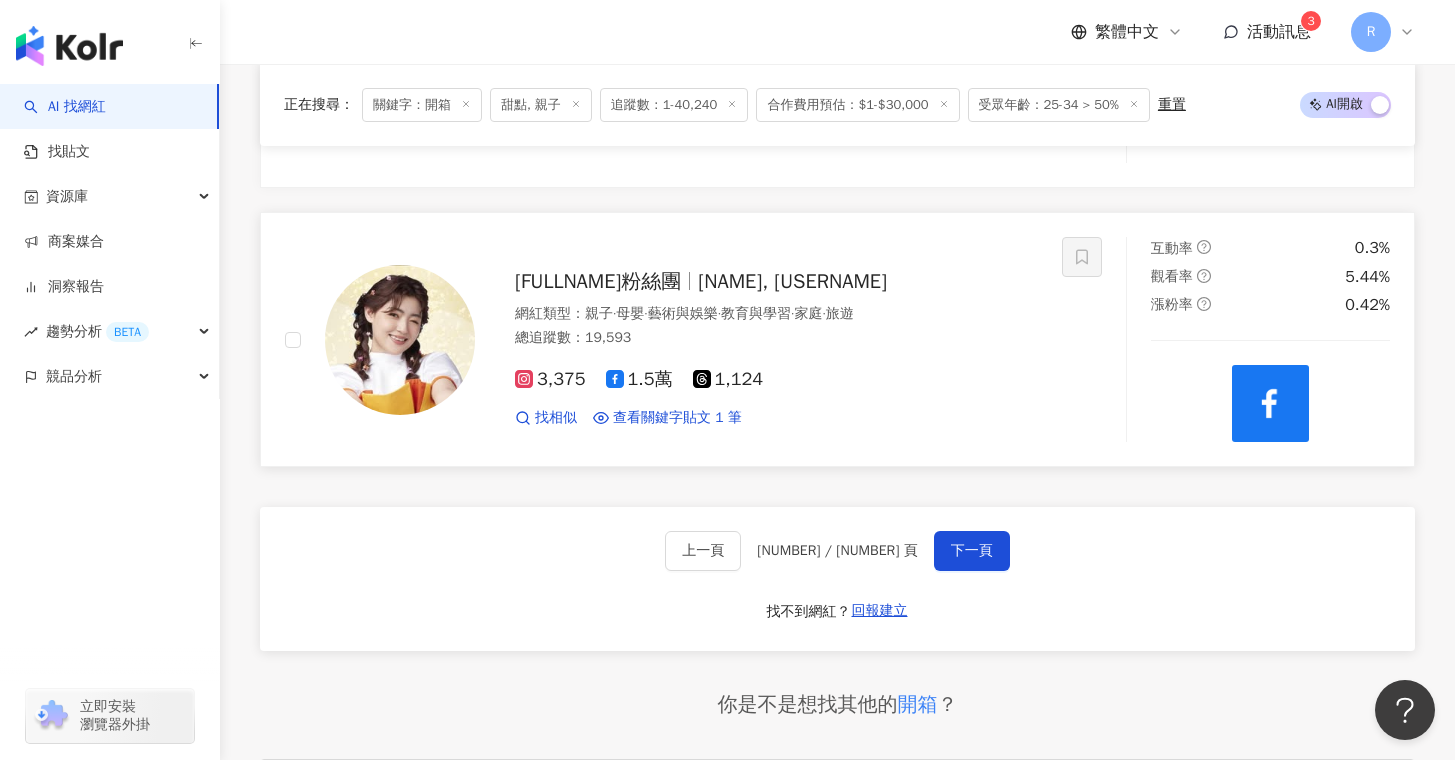 scroll, scrollTop: 0, scrollLeft: 0, axis: both 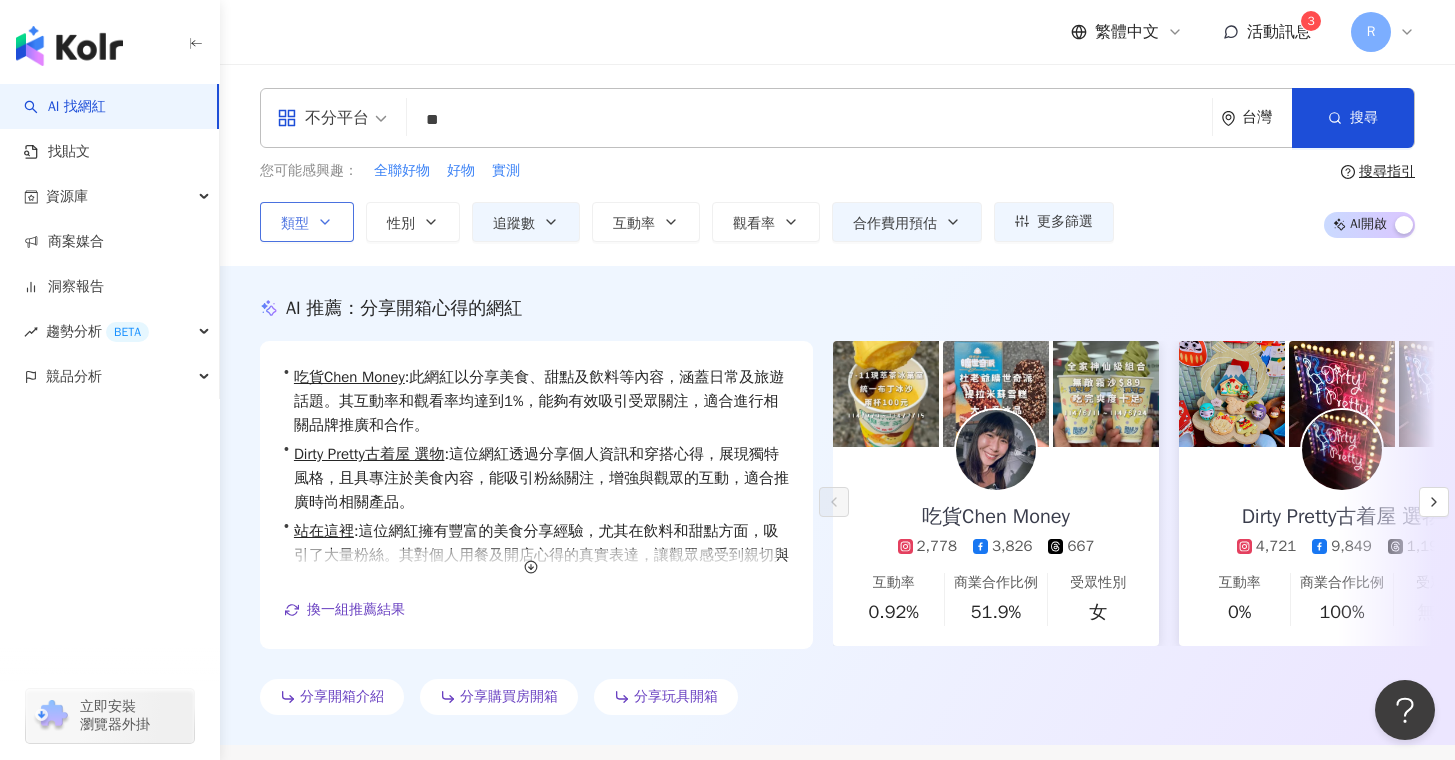 click on "類型" at bounding box center [295, 224] 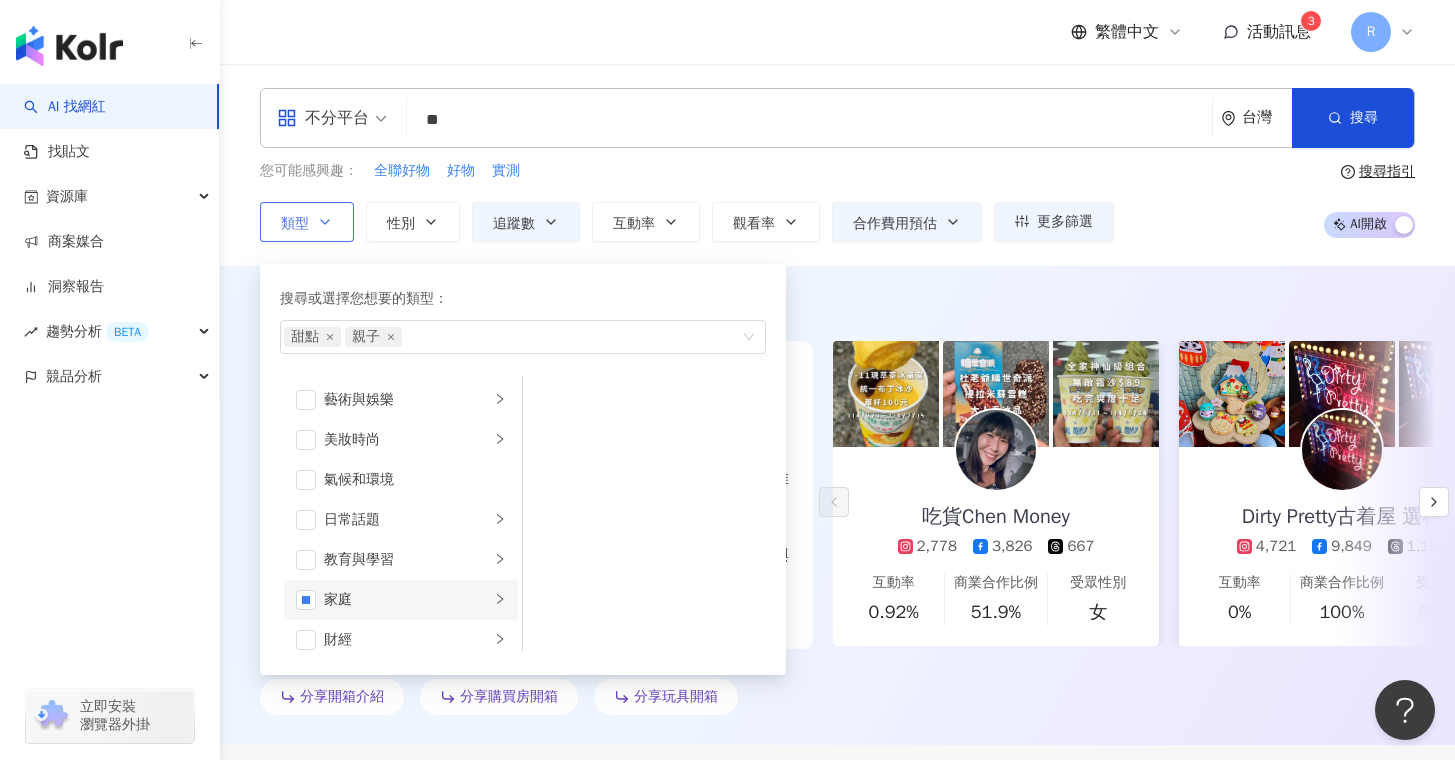 click on "家庭" at bounding box center (407, 600) 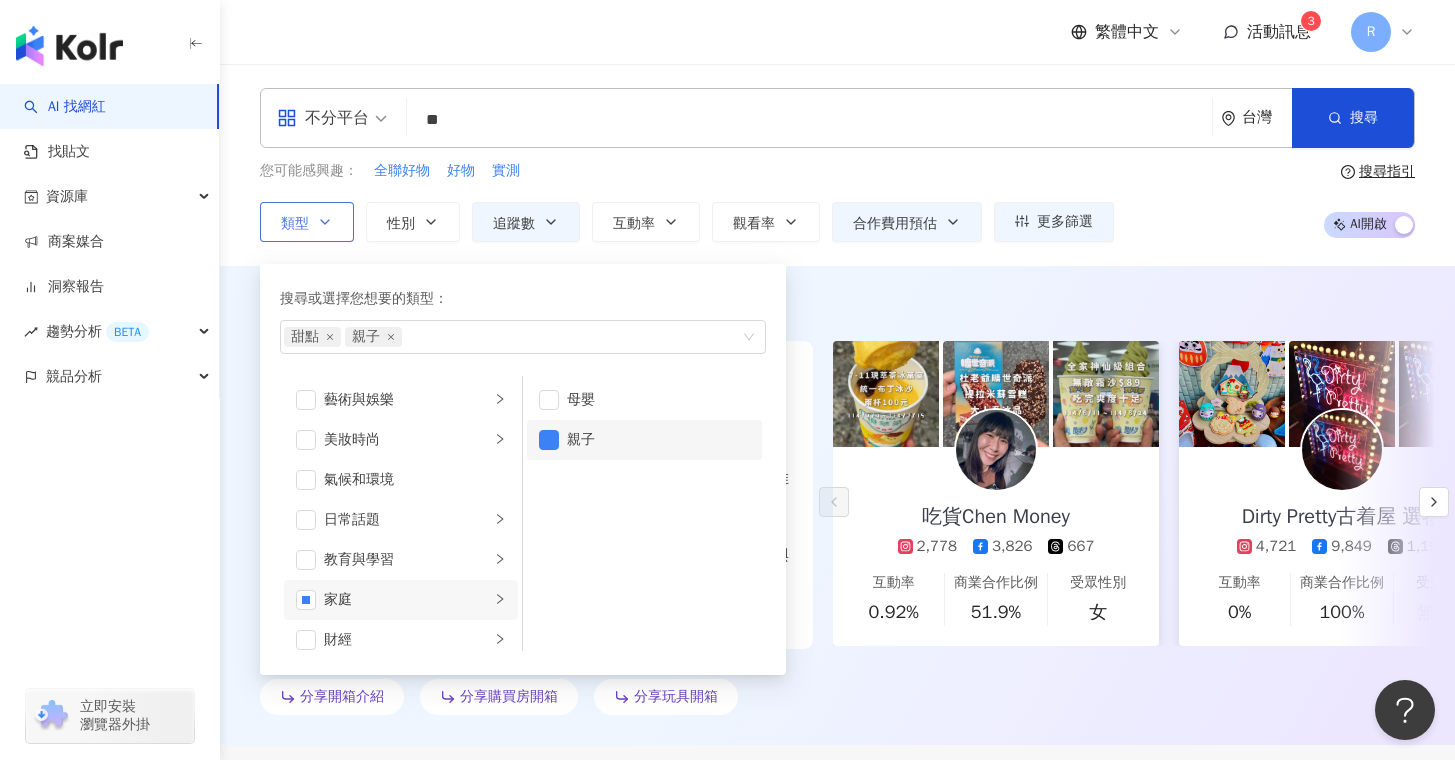 click on "親子" at bounding box center (658, 440) 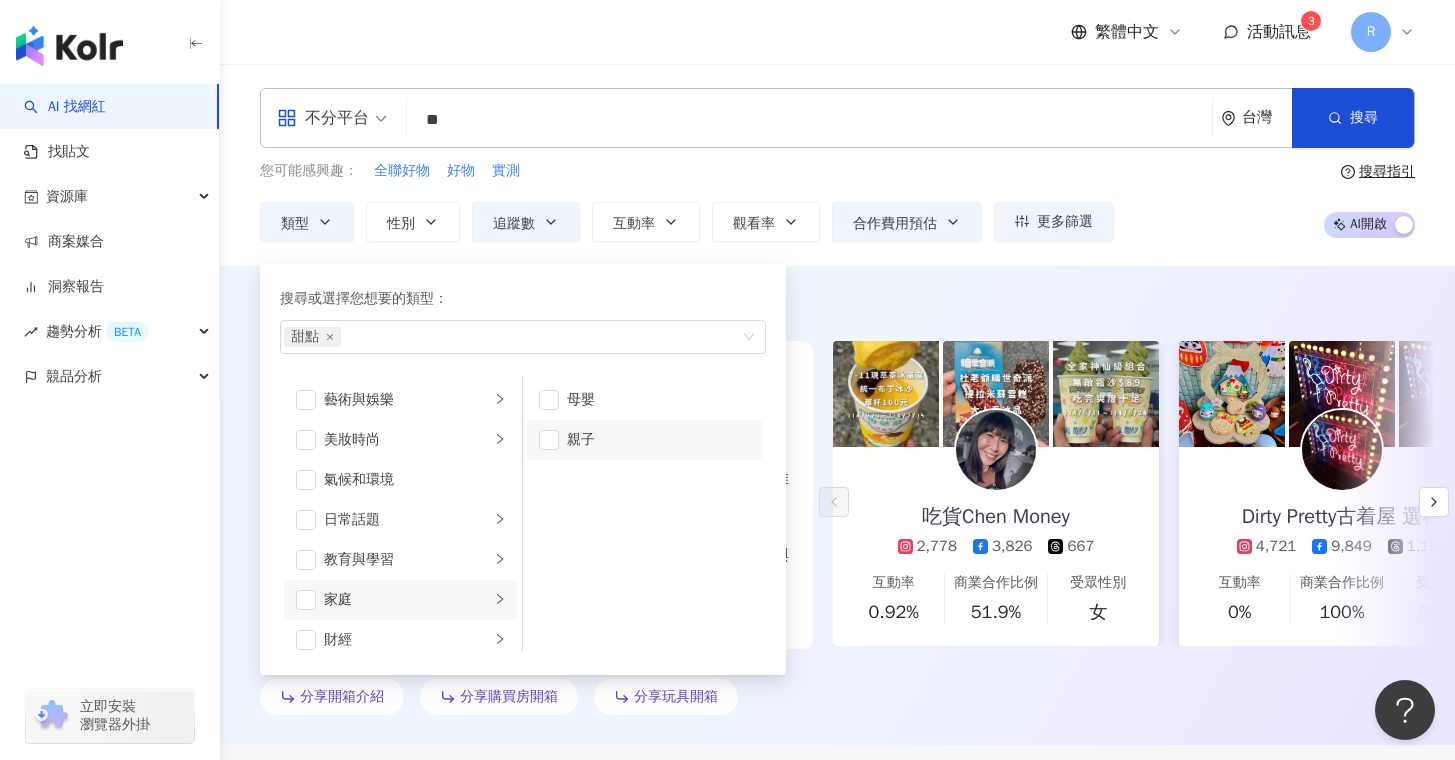 click on "AI 推薦 ： 分享開箱心得的網紅" at bounding box center [837, 308] 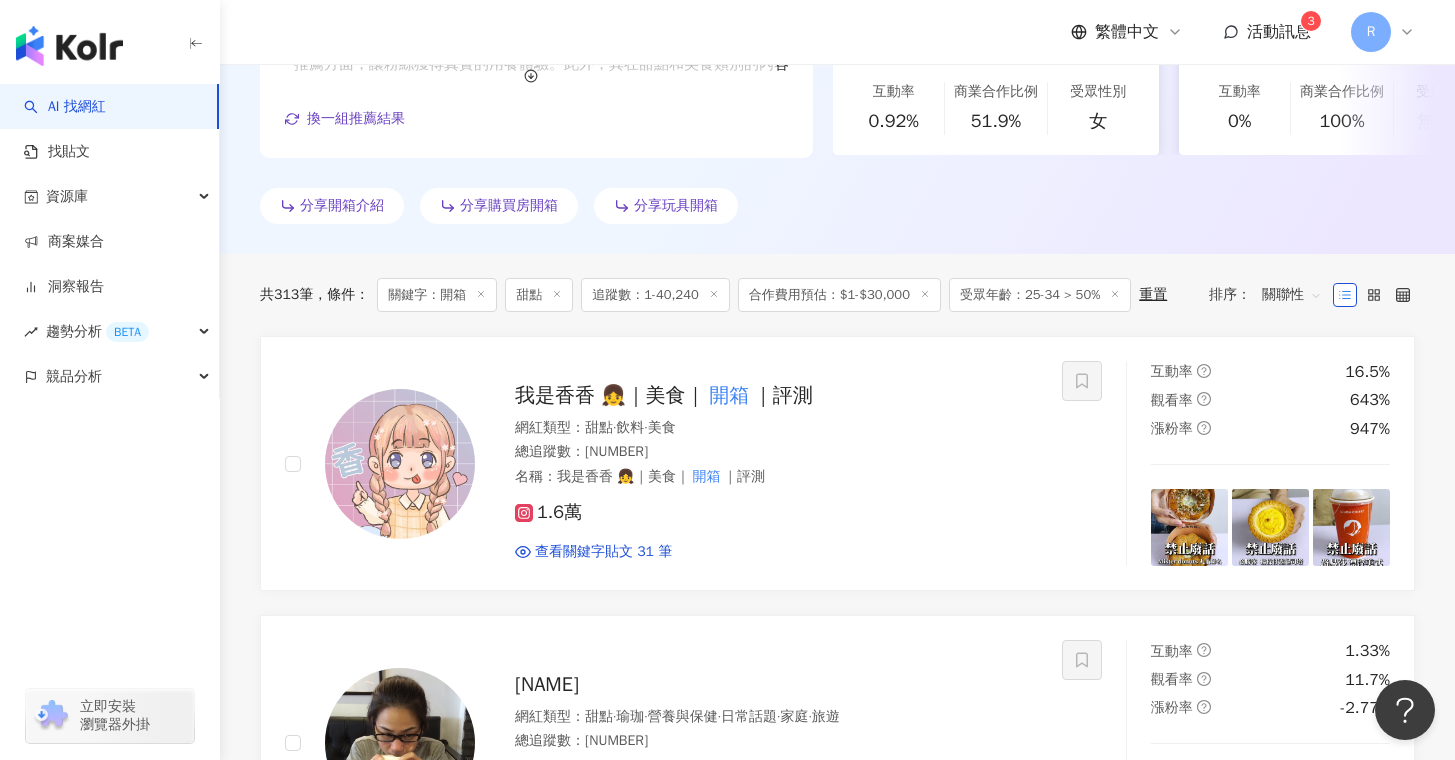scroll, scrollTop: 100, scrollLeft: 0, axis: vertical 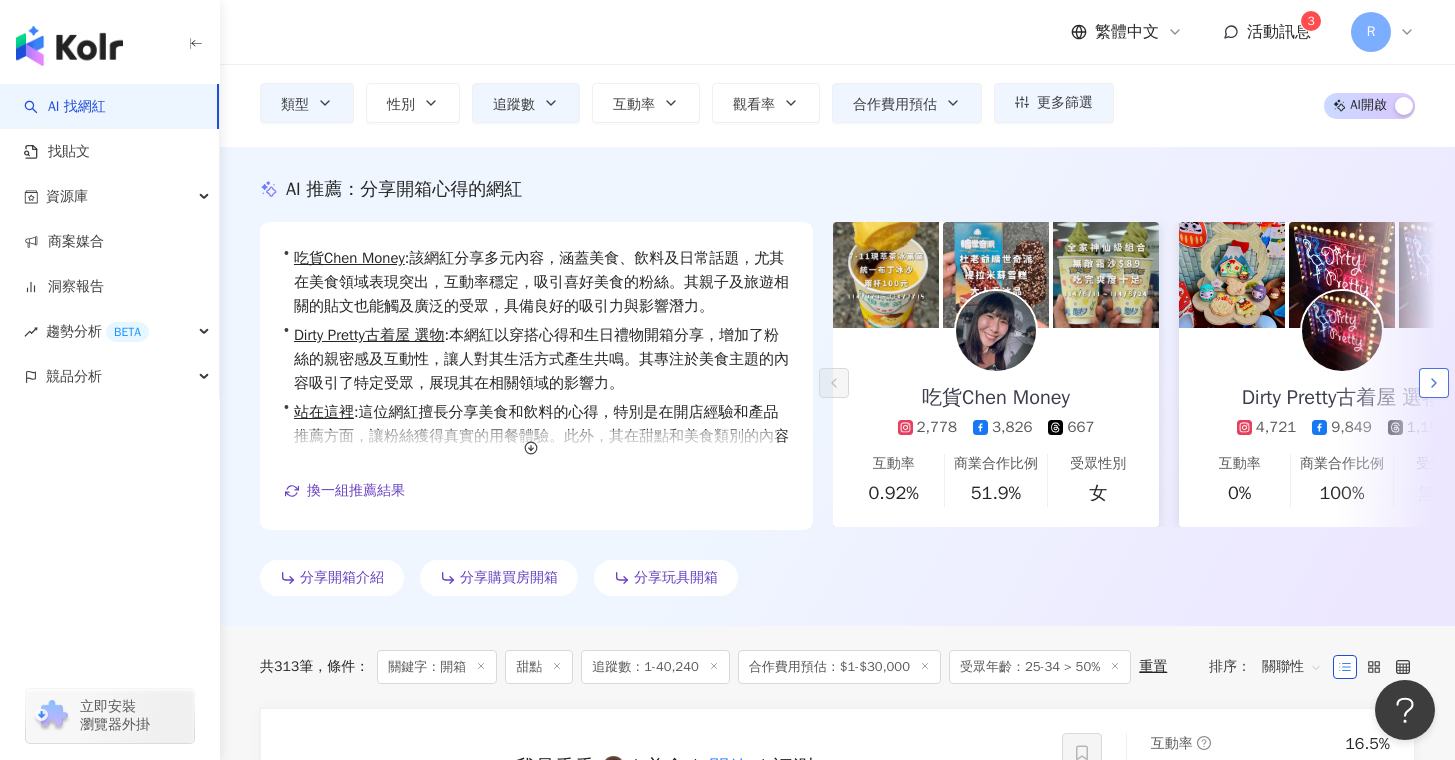 click at bounding box center (1434, 383) 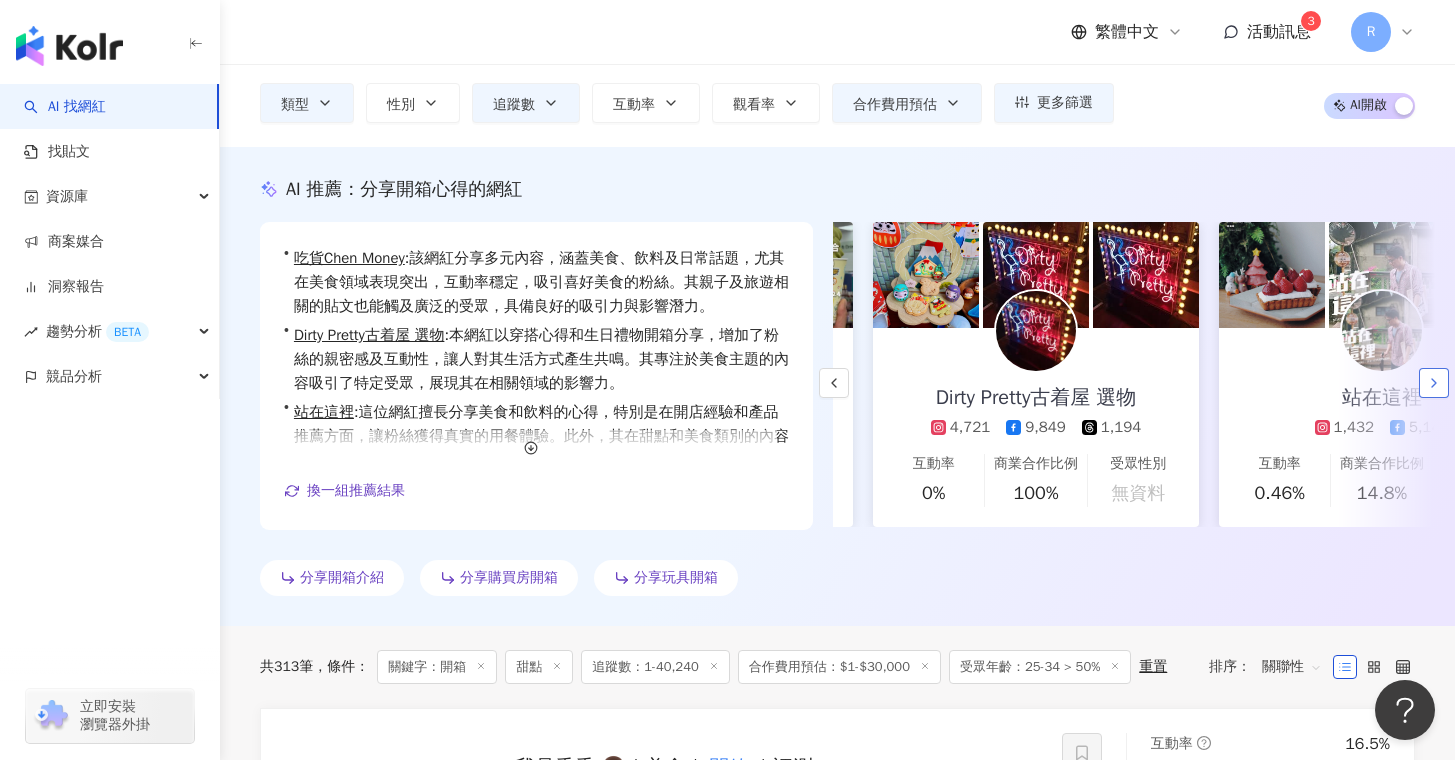 scroll, scrollTop: 0, scrollLeft: 346, axis: horizontal 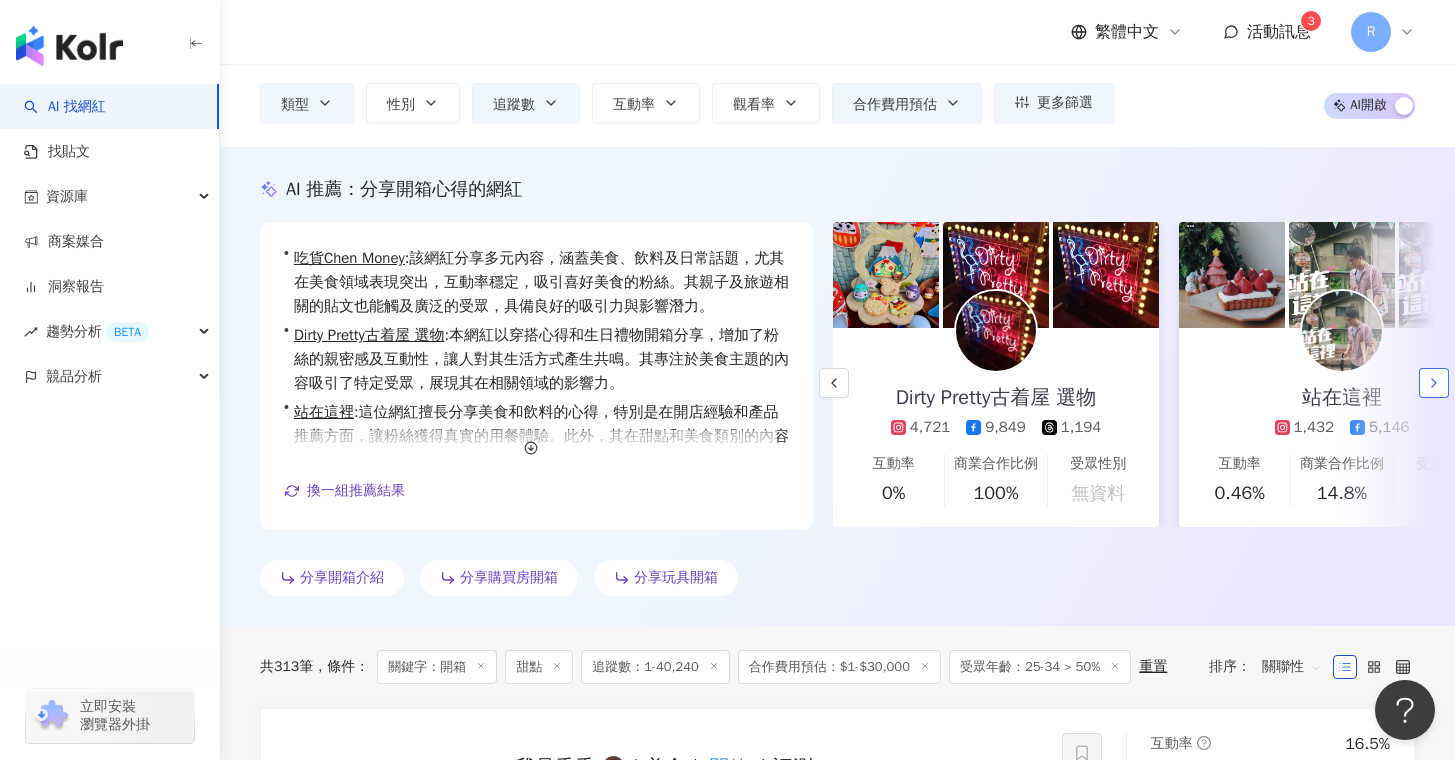 click at bounding box center (1434, 383) 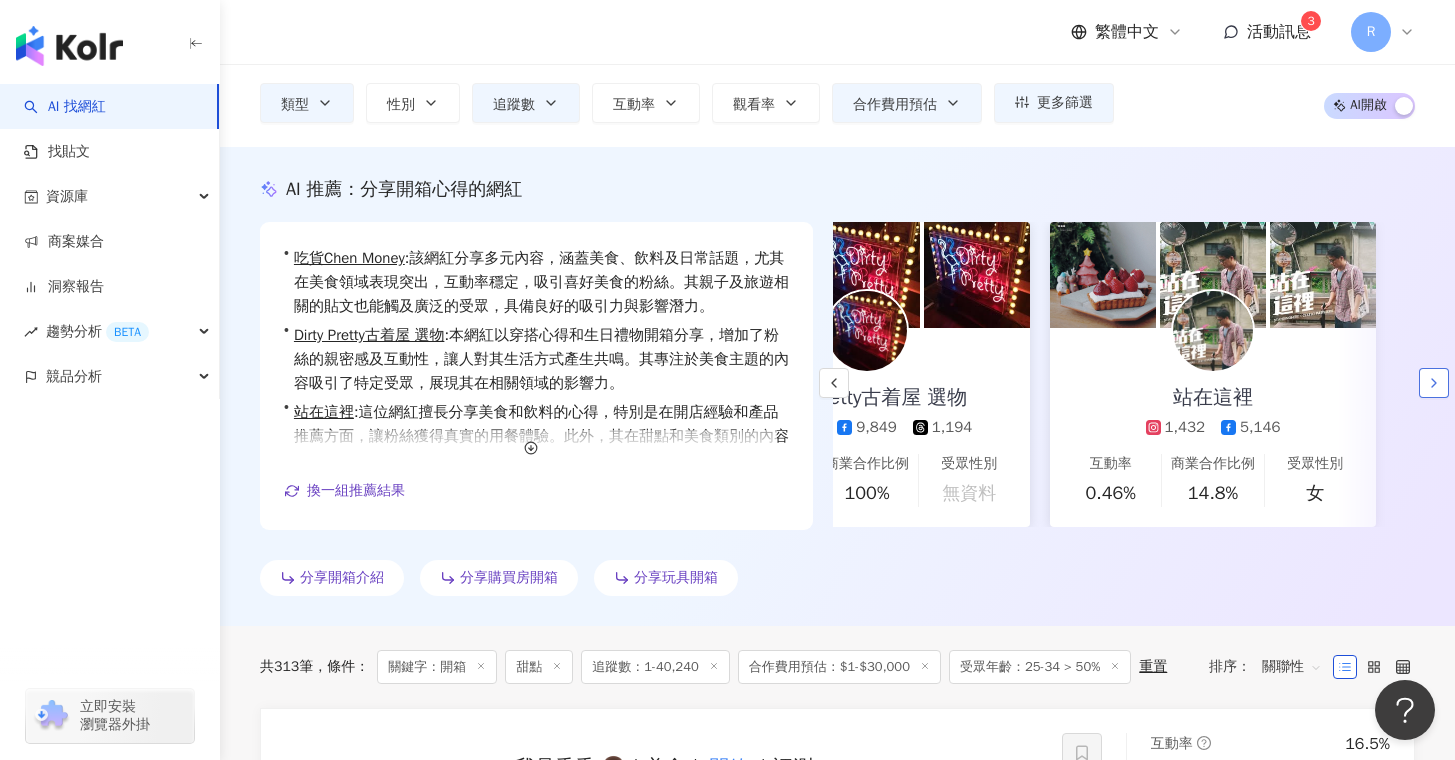 scroll, scrollTop: 0, scrollLeft: 476, axis: horizontal 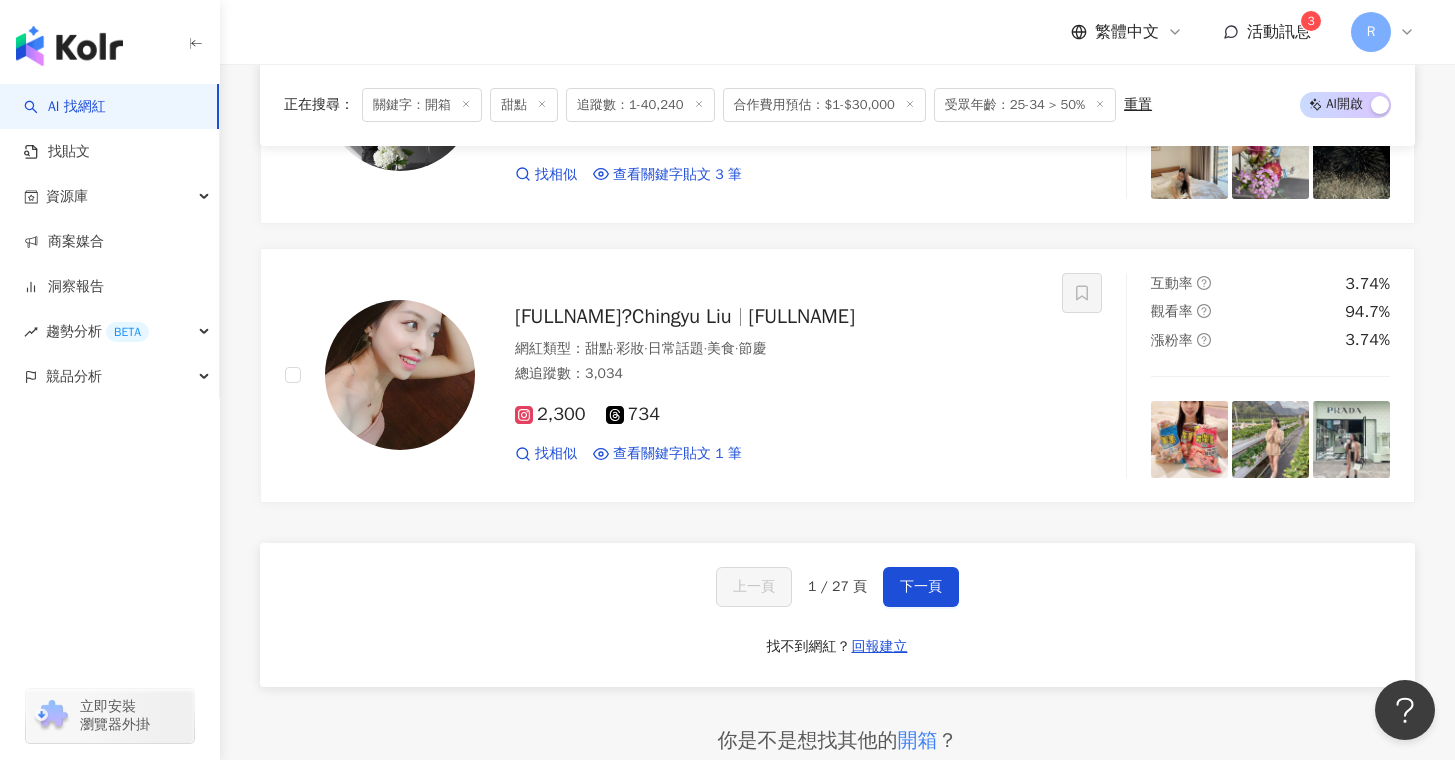 click on "上一頁 1 / 27 頁 下一頁 找不到網紅？ 回報建立" at bounding box center (837, 615) 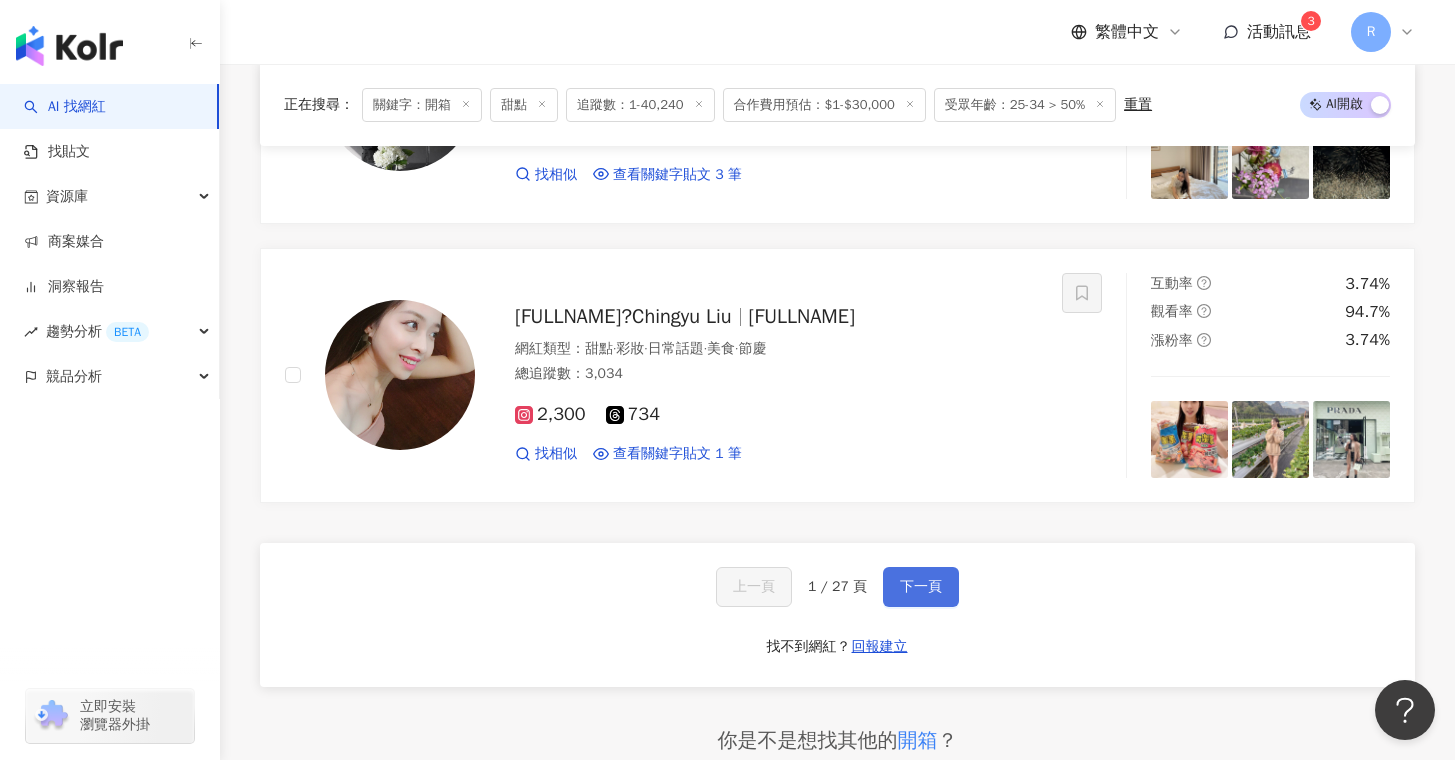 click on "下一頁" at bounding box center (921, 587) 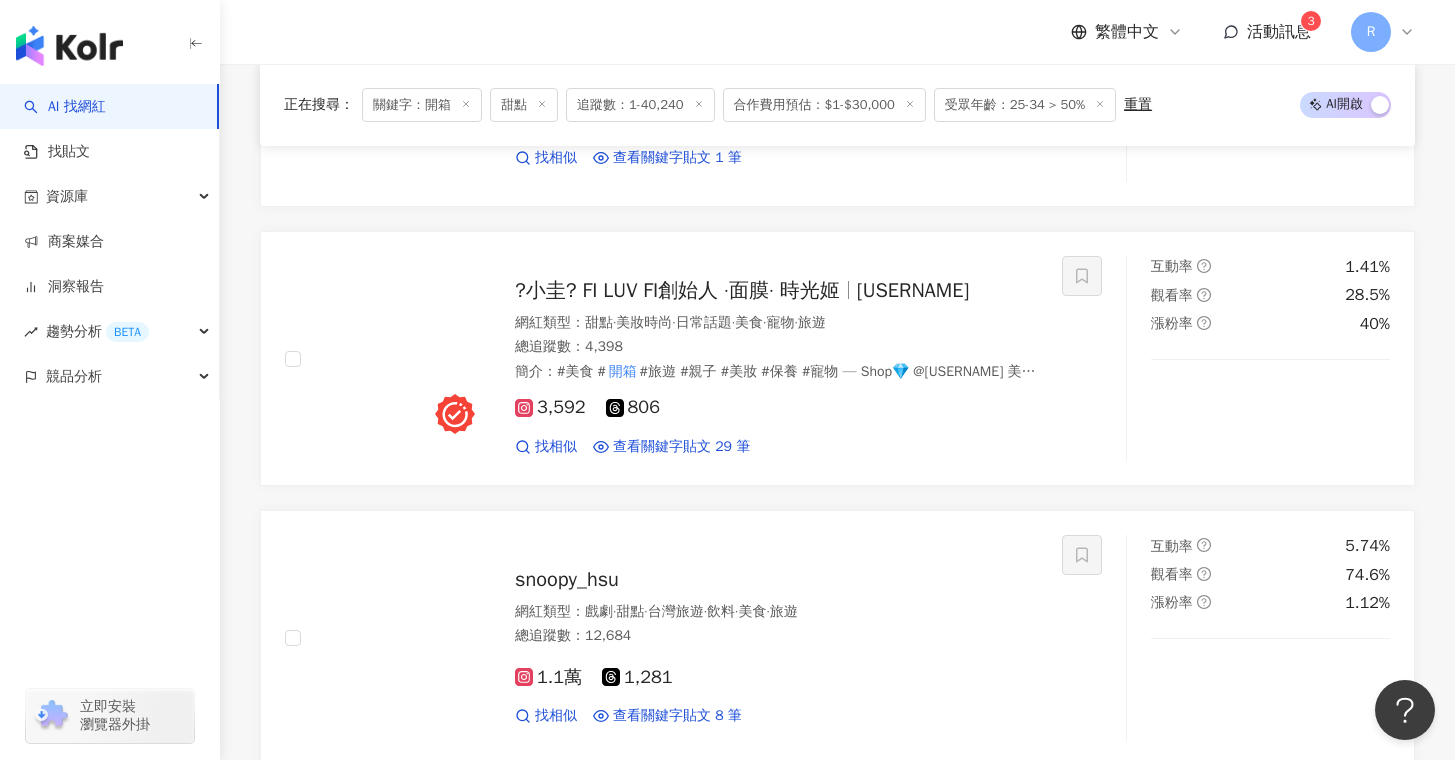 scroll, scrollTop: 2591, scrollLeft: 0, axis: vertical 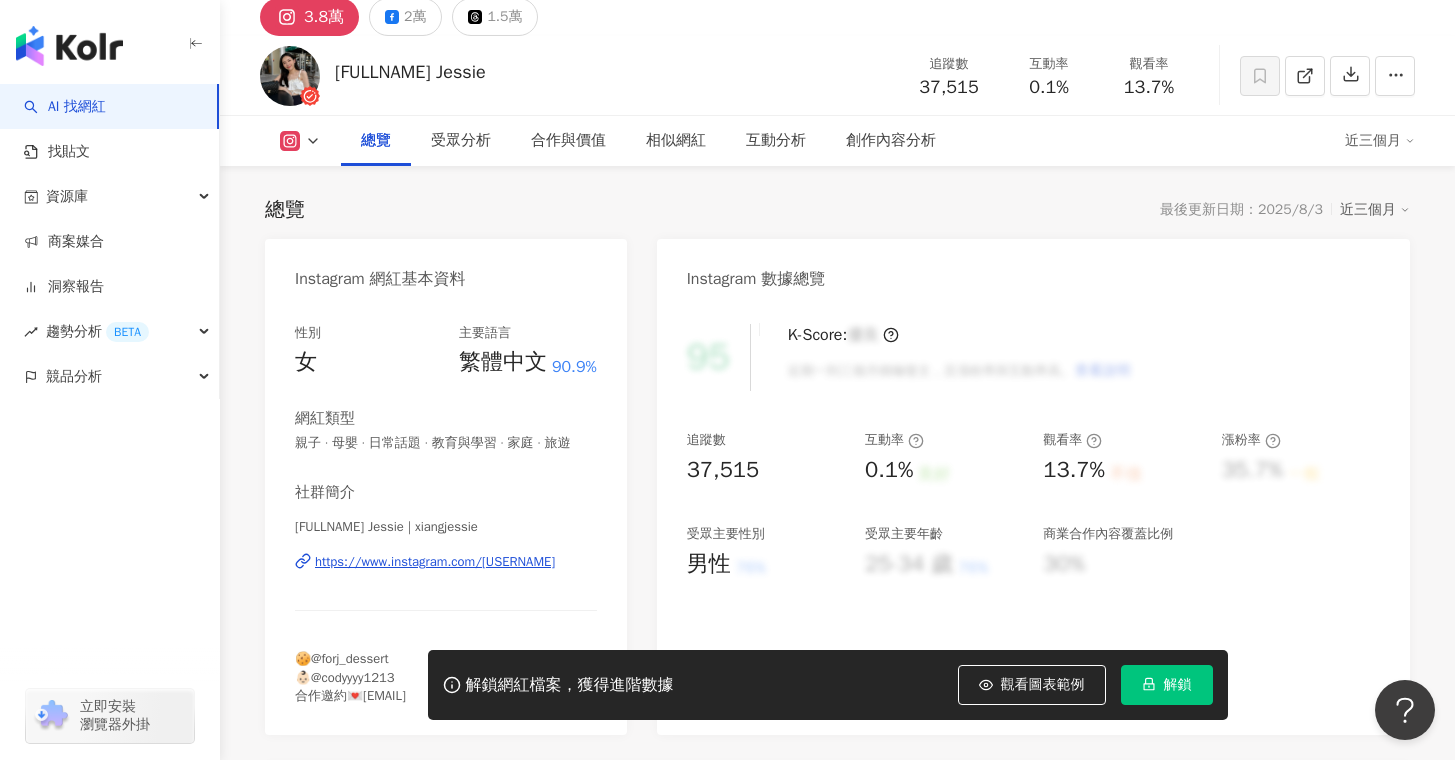 click on "https://www.instagram.com/xiangjessie/" at bounding box center [435, 562] 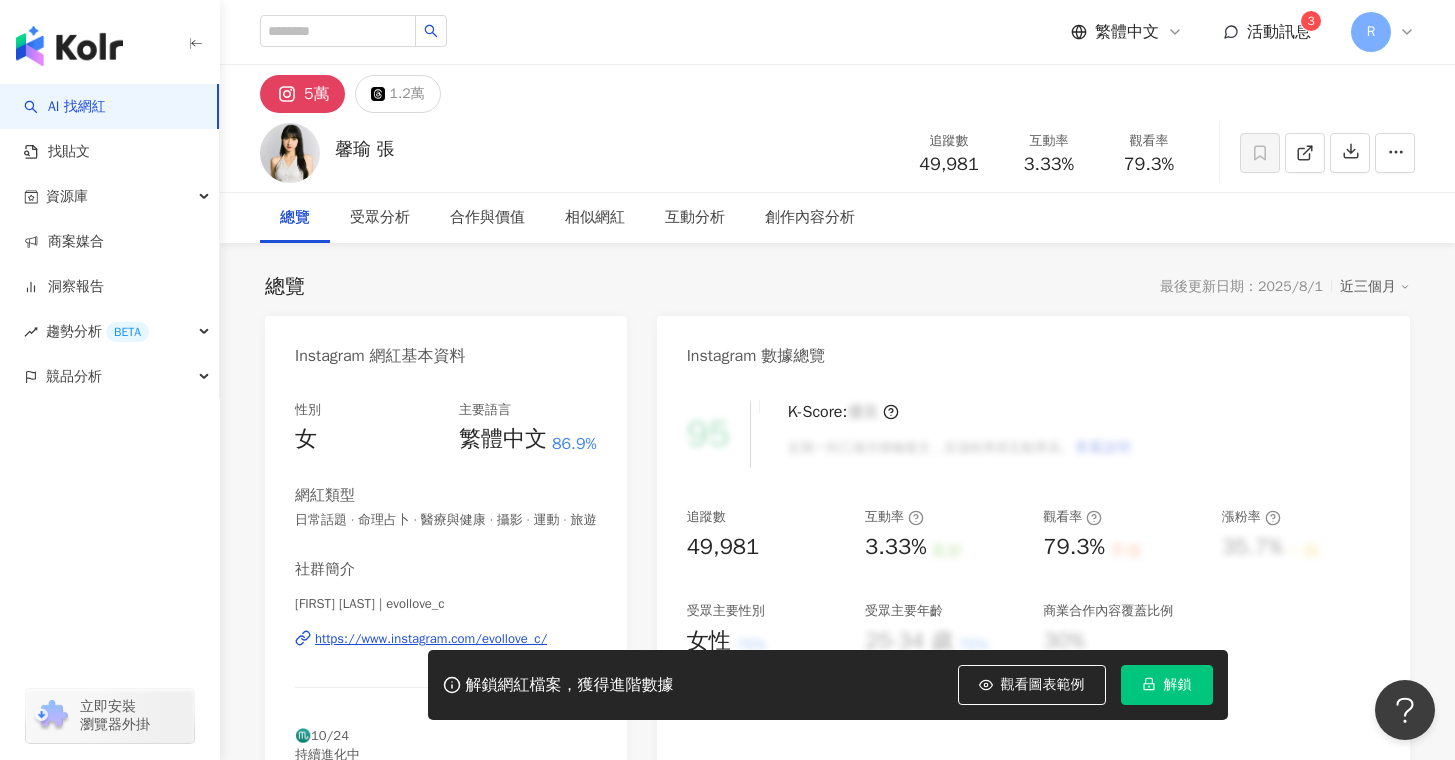scroll, scrollTop: 0, scrollLeft: 0, axis: both 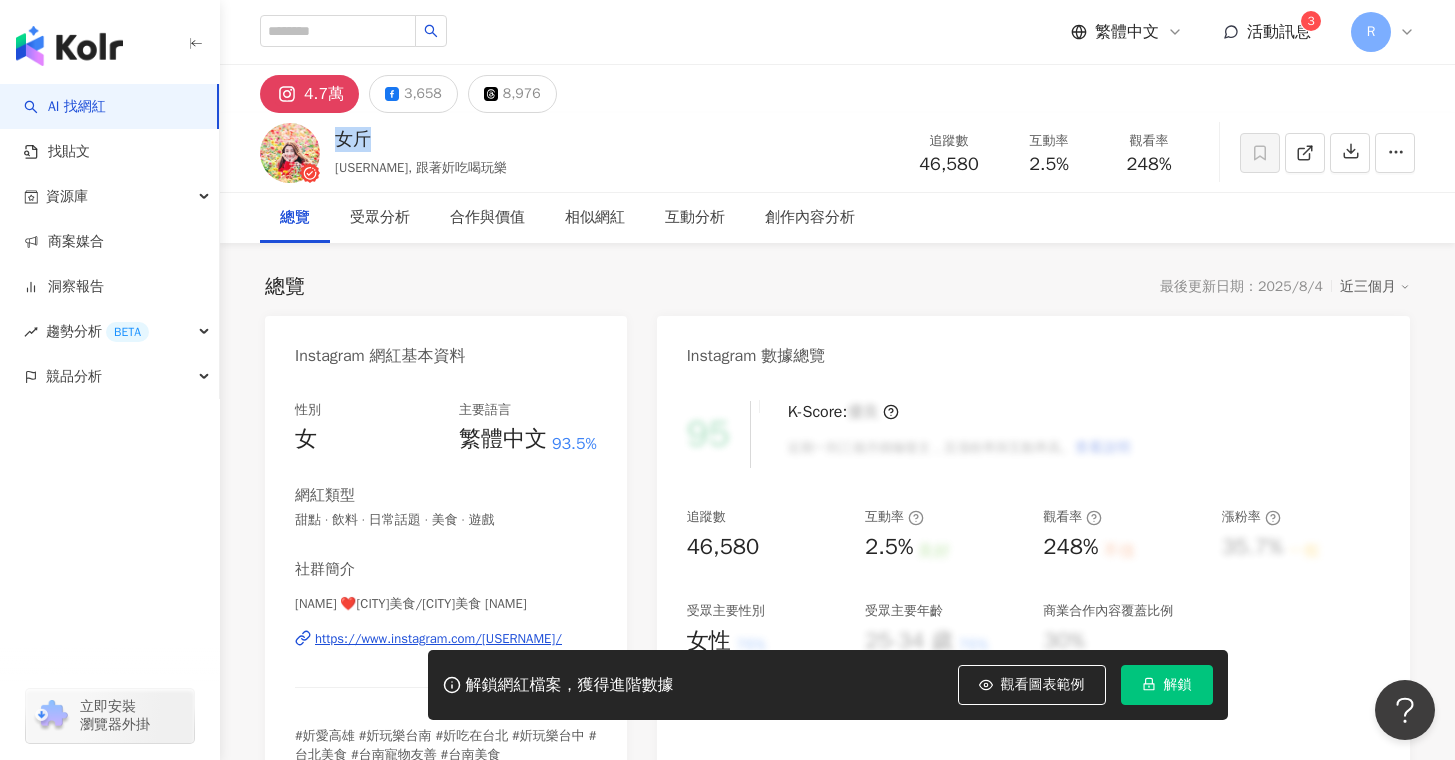 drag, startPoint x: 376, startPoint y: 137, endPoint x: 329, endPoint y: 139, distance: 47.042534 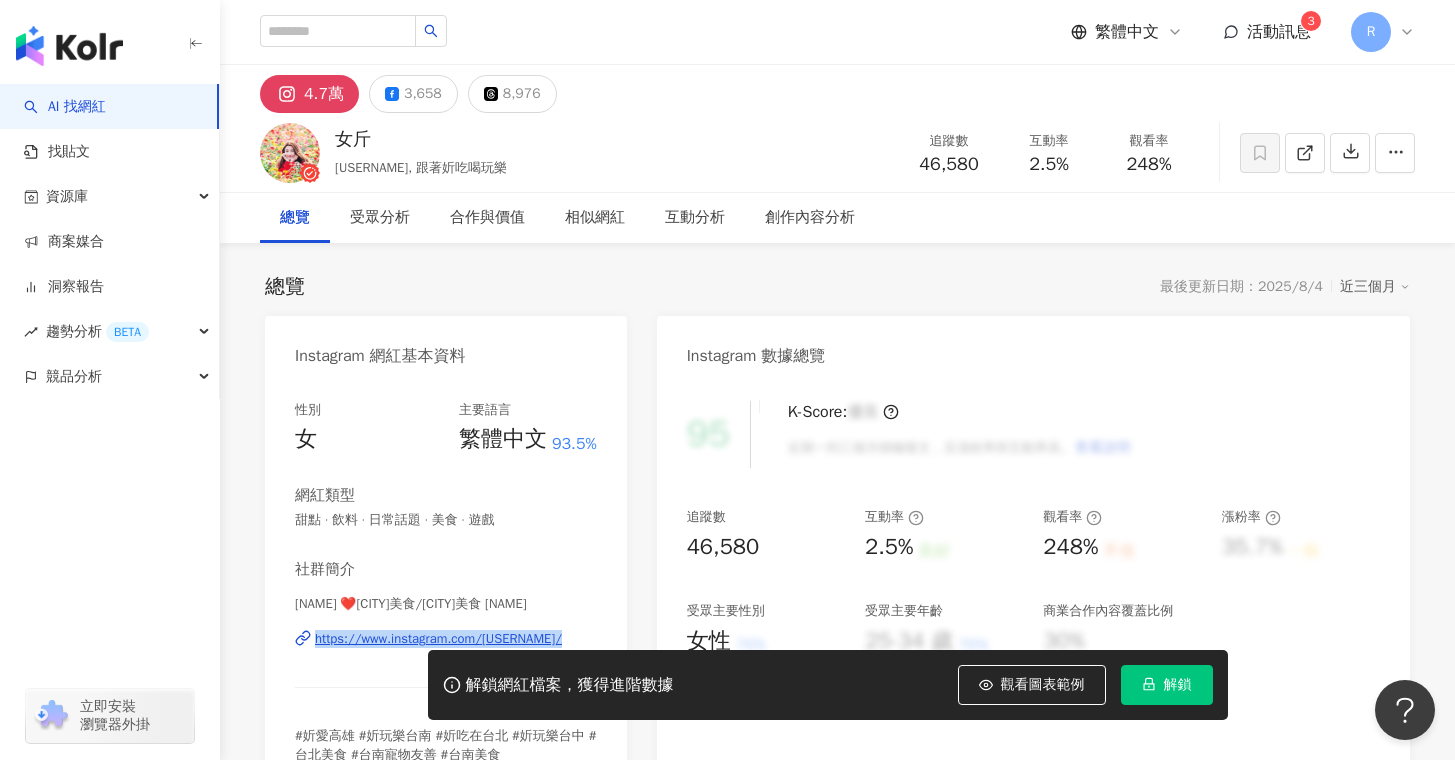 click 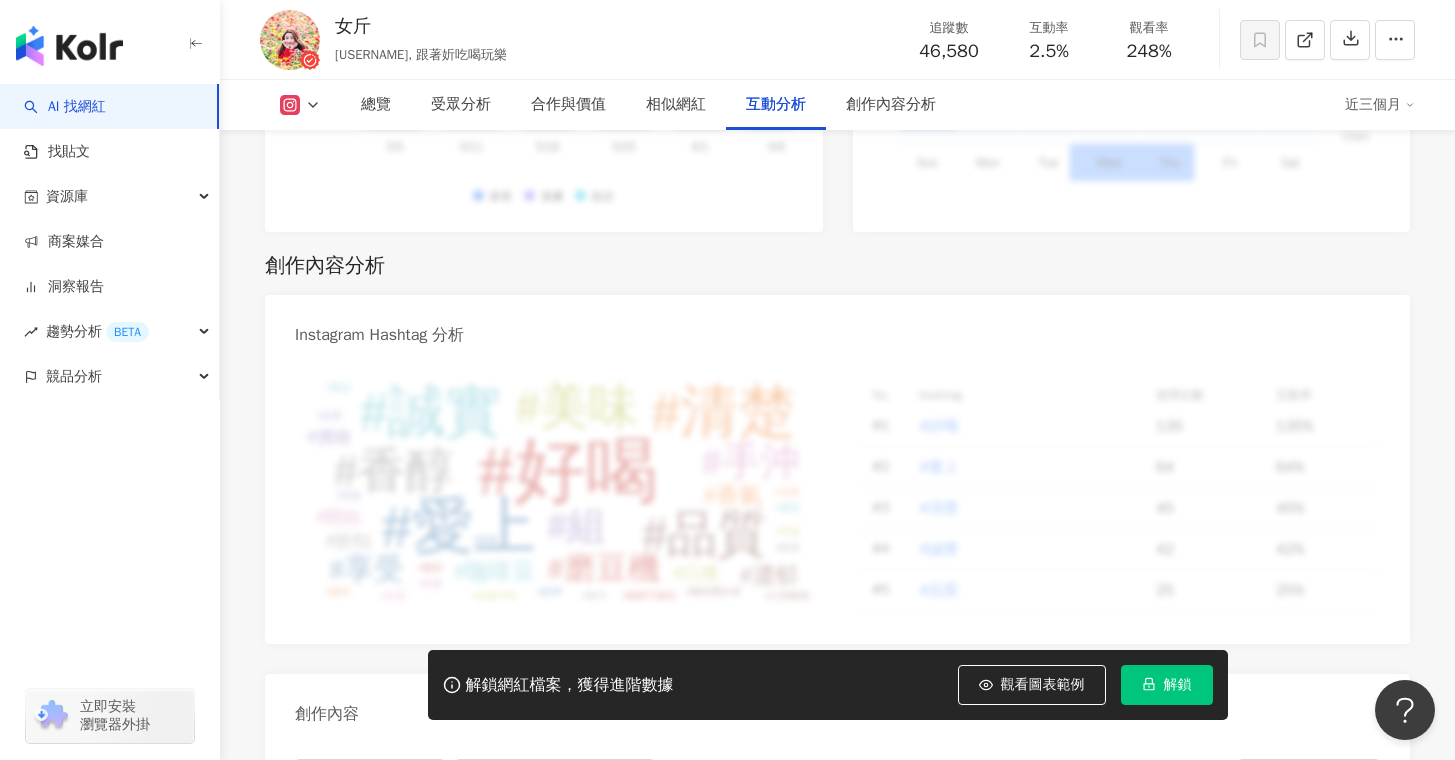 scroll, scrollTop: 0, scrollLeft: 0, axis: both 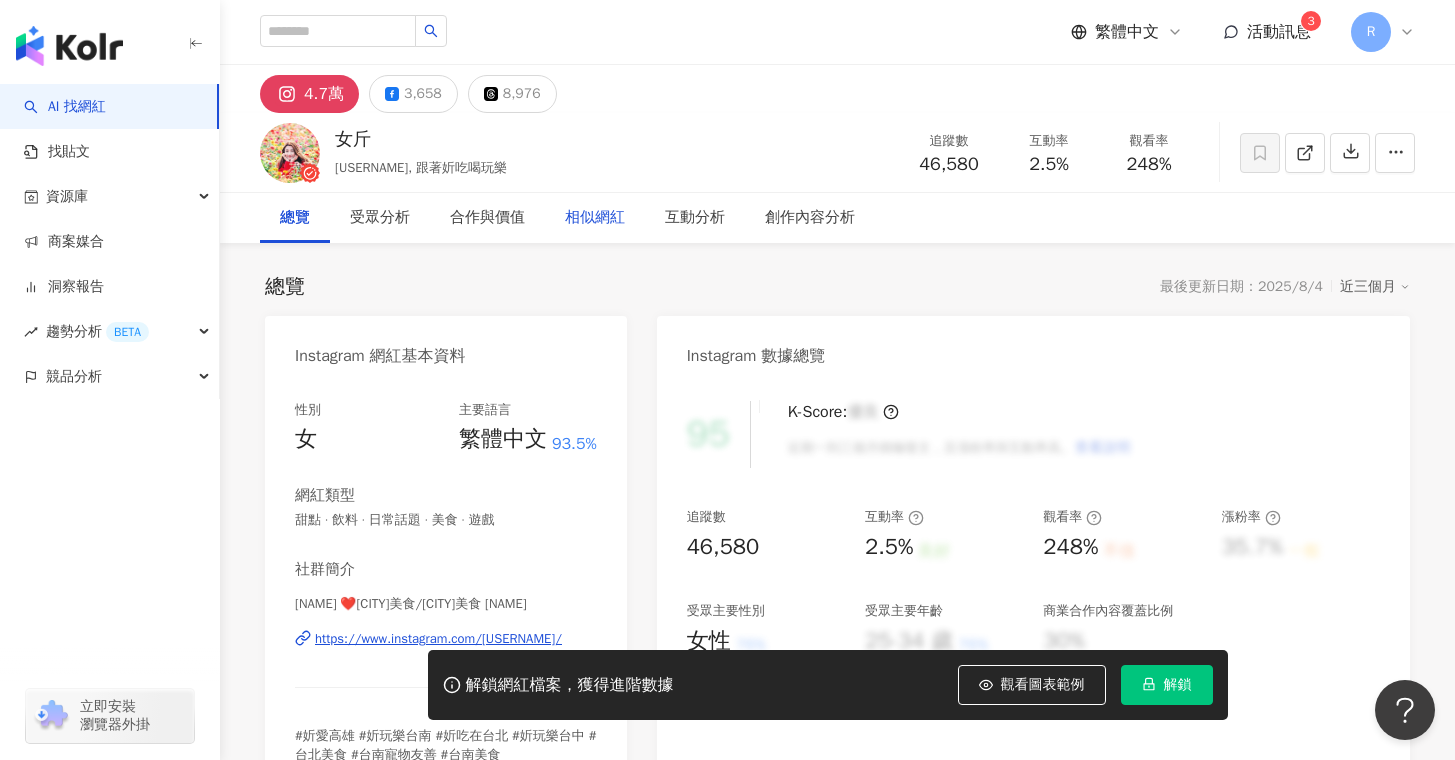 click on "相似網紅" at bounding box center (595, 218) 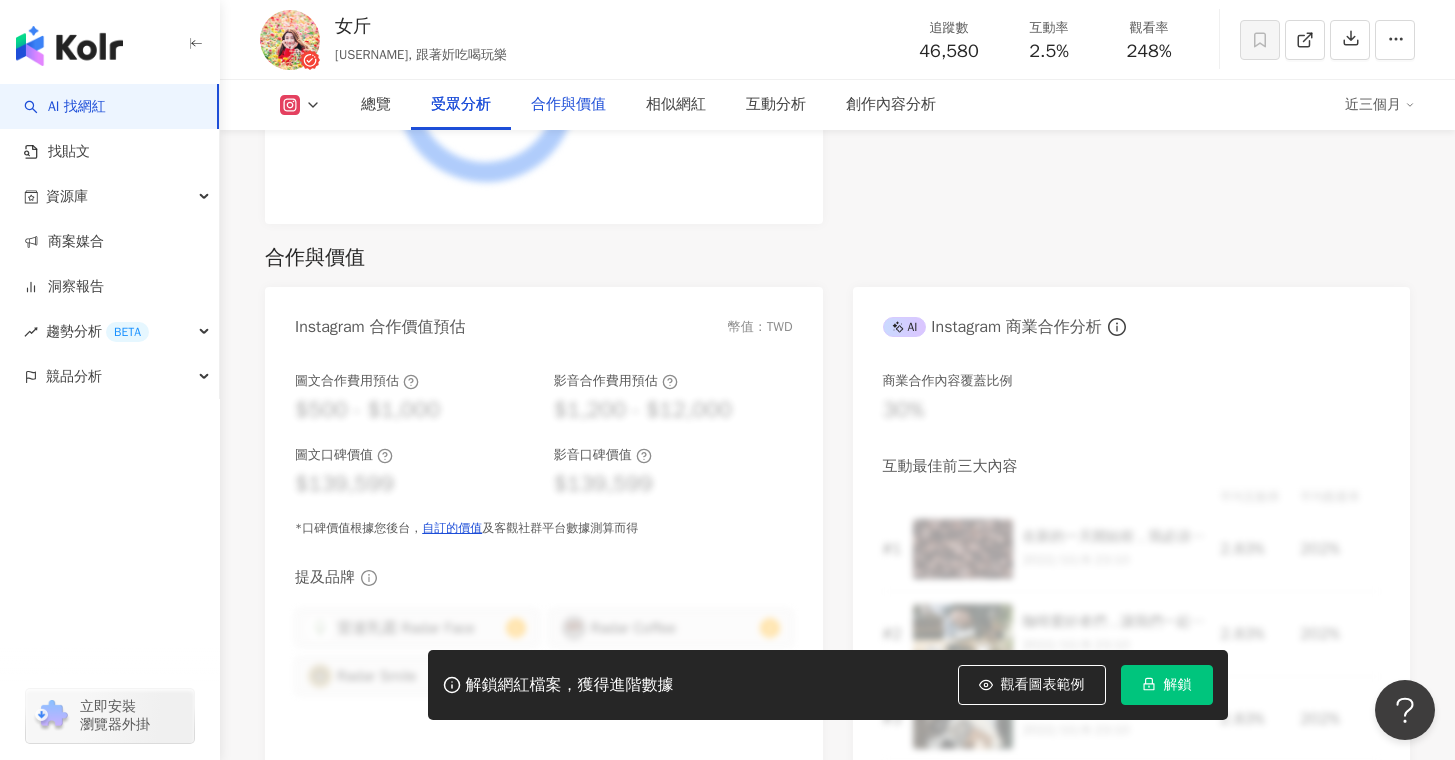 click on "合作與價值" at bounding box center [568, 105] 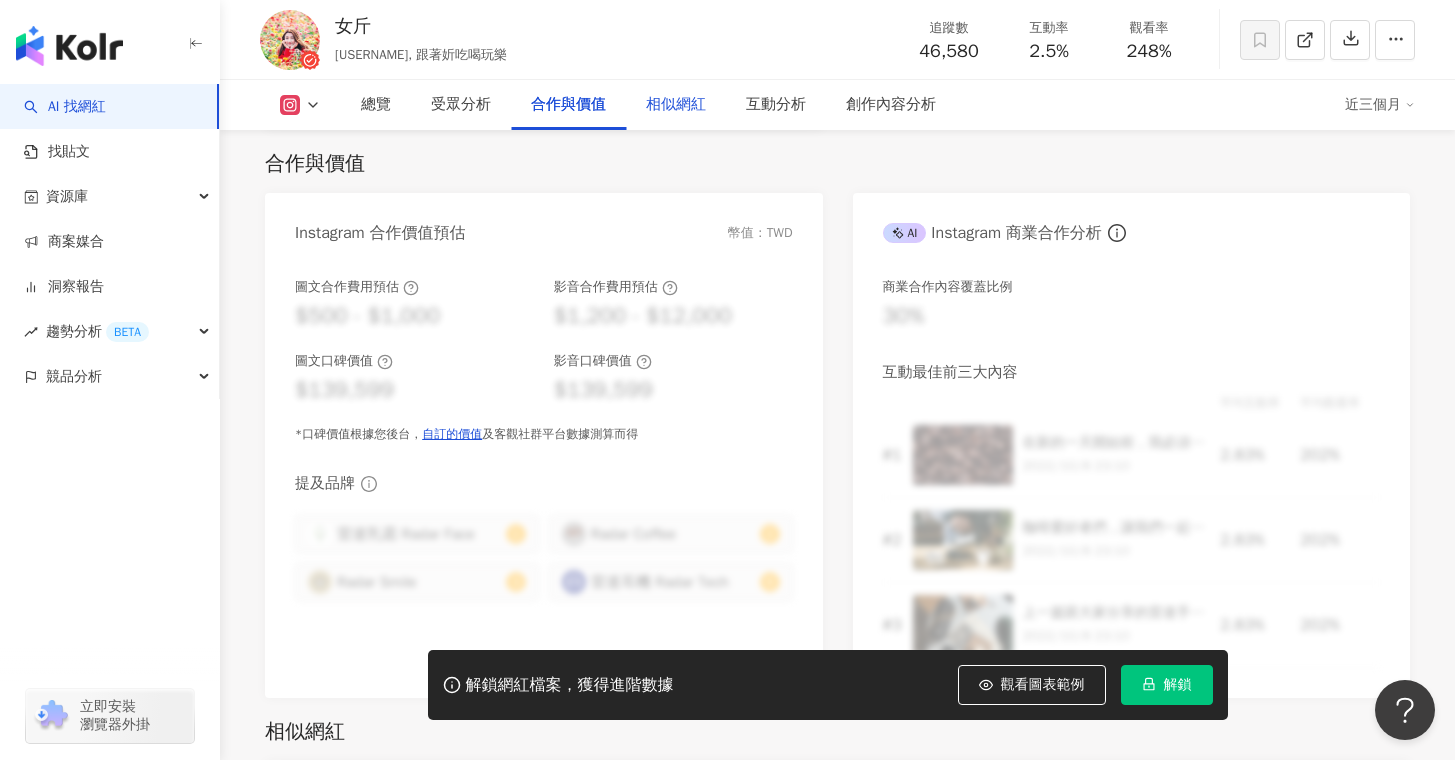 click on "相似網紅" at bounding box center [676, 105] 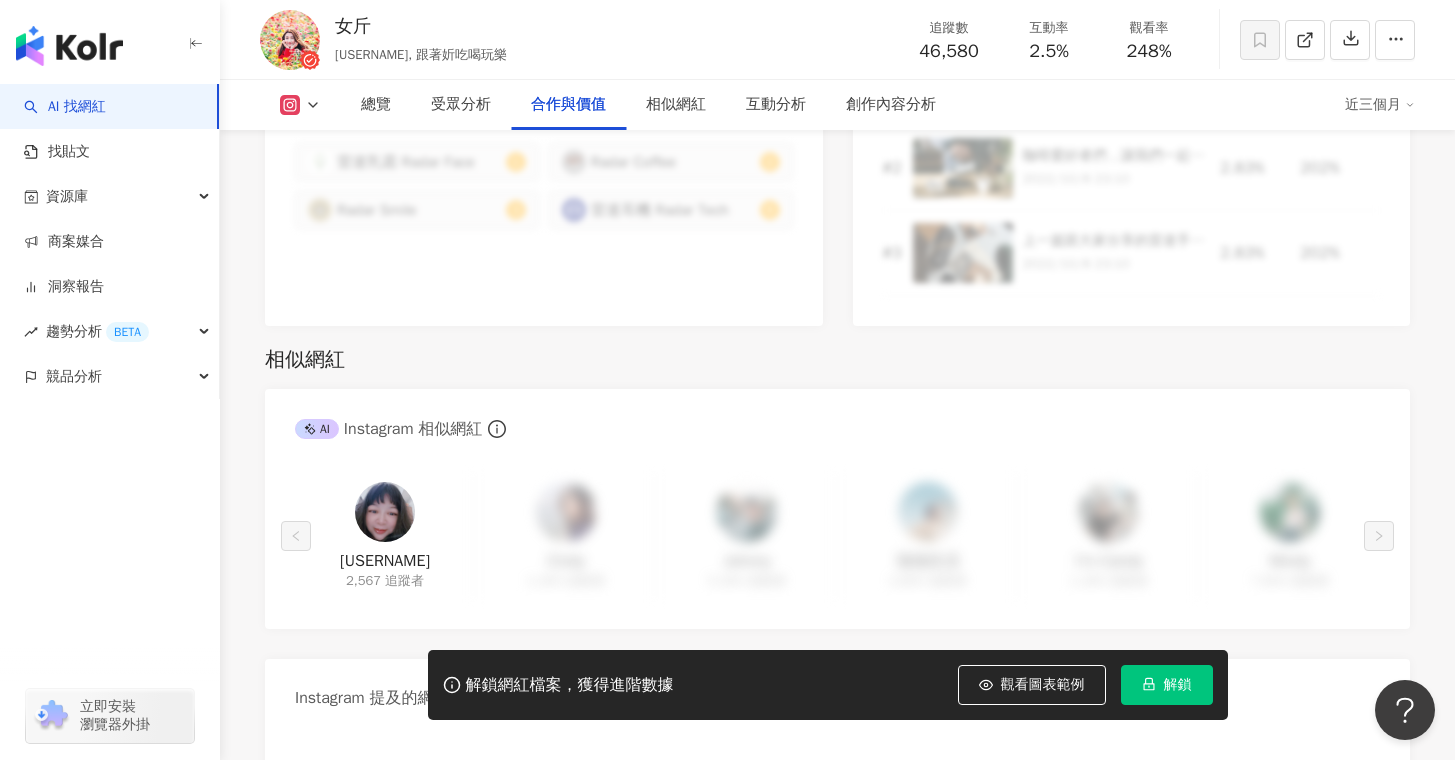 scroll, scrollTop: 2910, scrollLeft: 0, axis: vertical 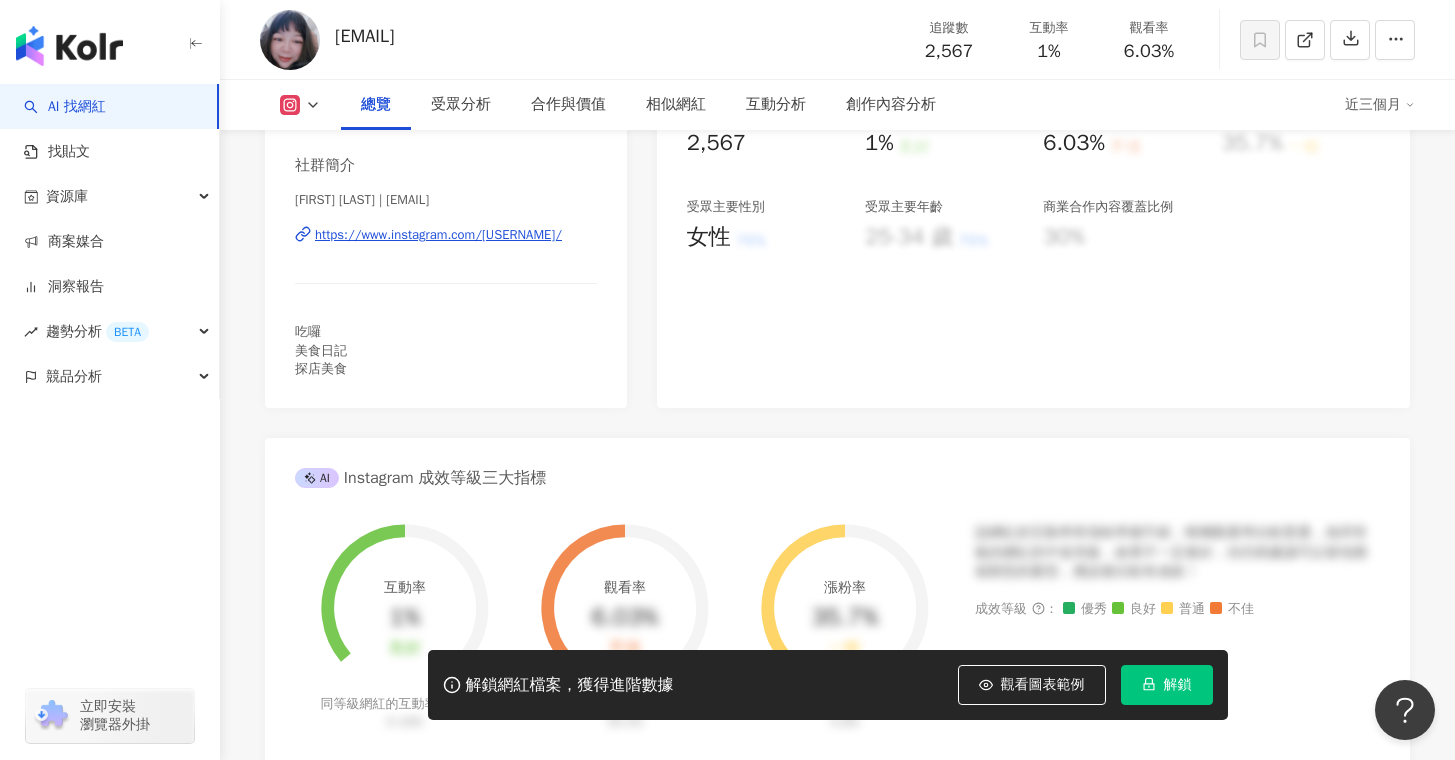 click on "https://www.instagram.com/lisa.wang.7712/" at bounding box center (438, 235) 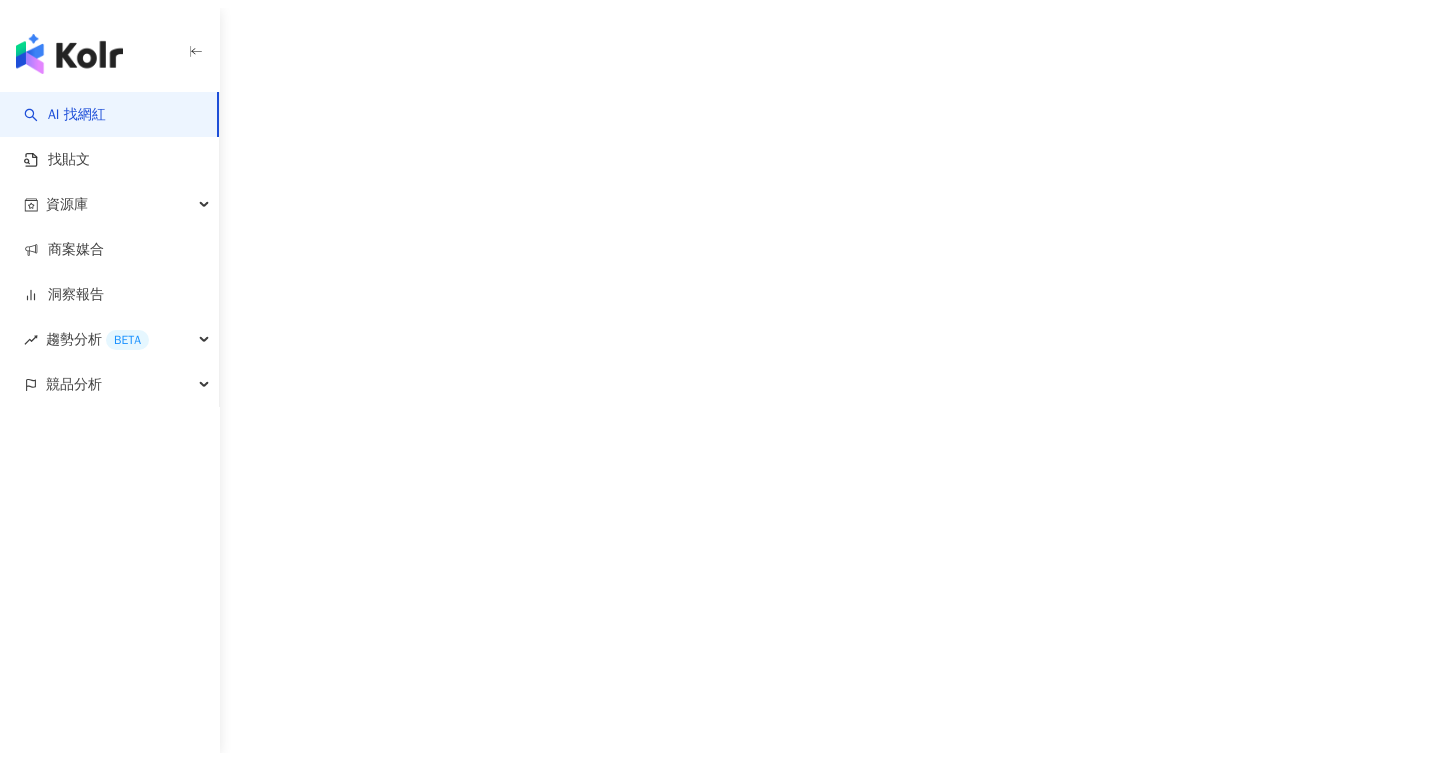 scroll, scrollTop: 0, scrollLeft: 0, axis: both 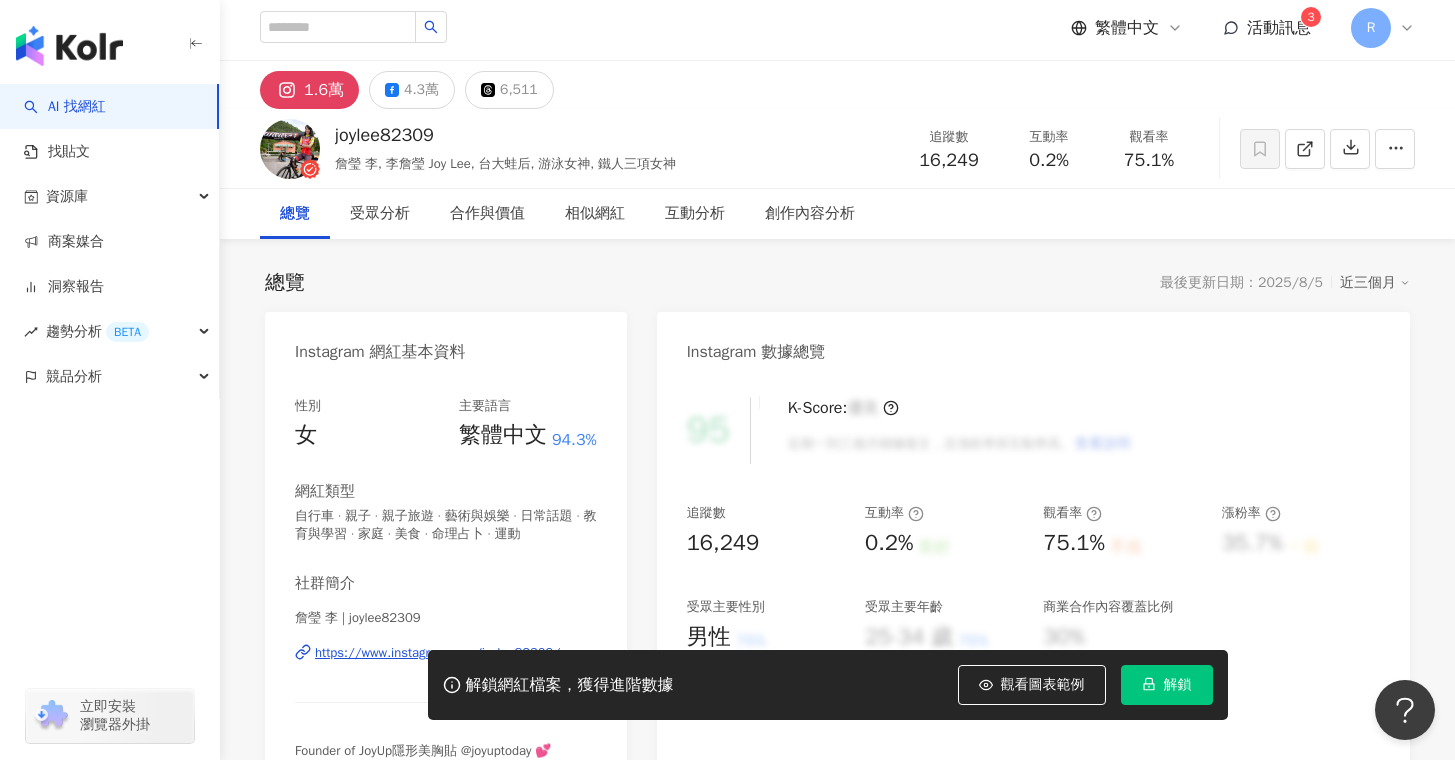 click on "https://www.instagram.com/joylee82309/" at bounding box center [437, 653] 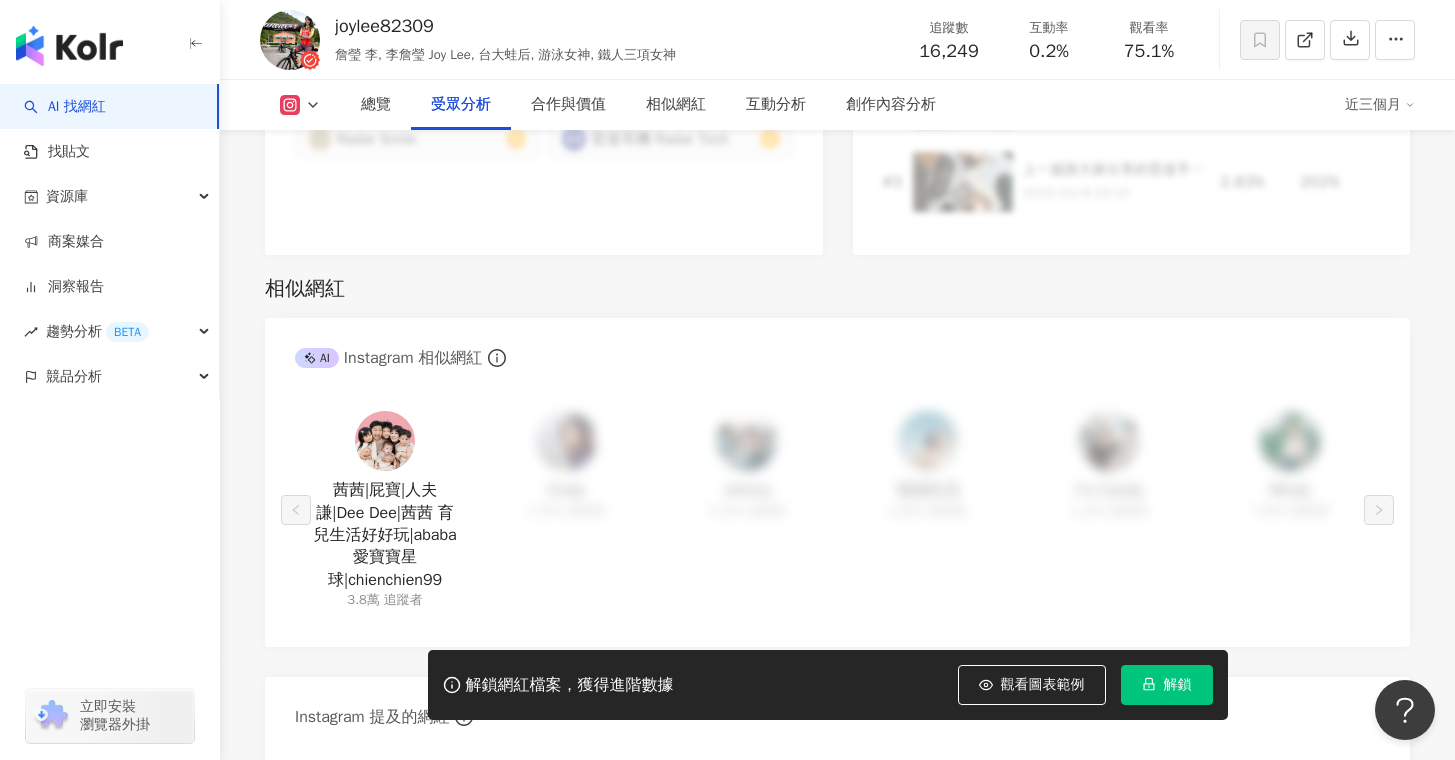 scroll, scrollTop: 3157, scrollLeft: 0, axis: vertical 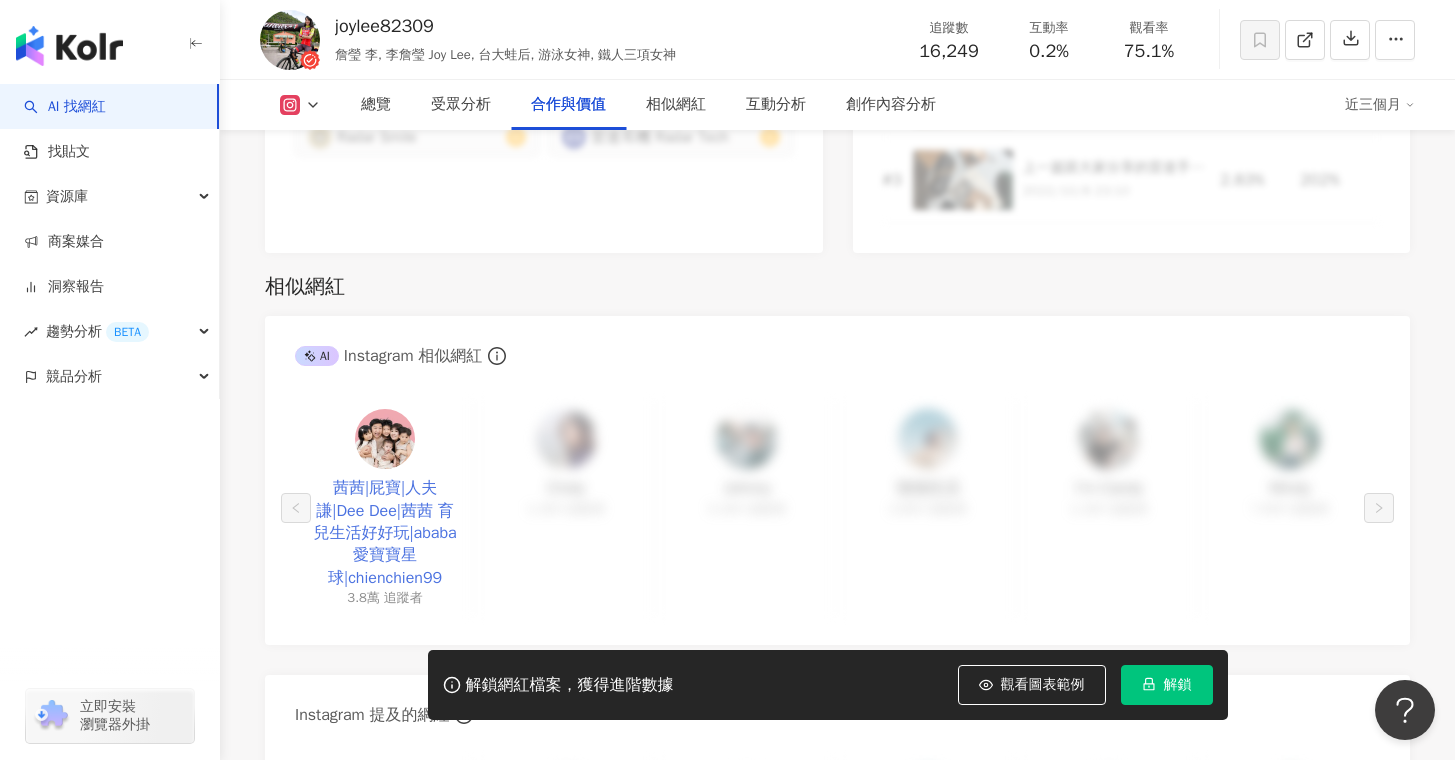 click on "茜茜|屁寶|人夫謙|Dee Dee|茜茜 育兒生活好好玩|ababa愛寶寶星球|chienchien99" at bounding box center [385, 533] 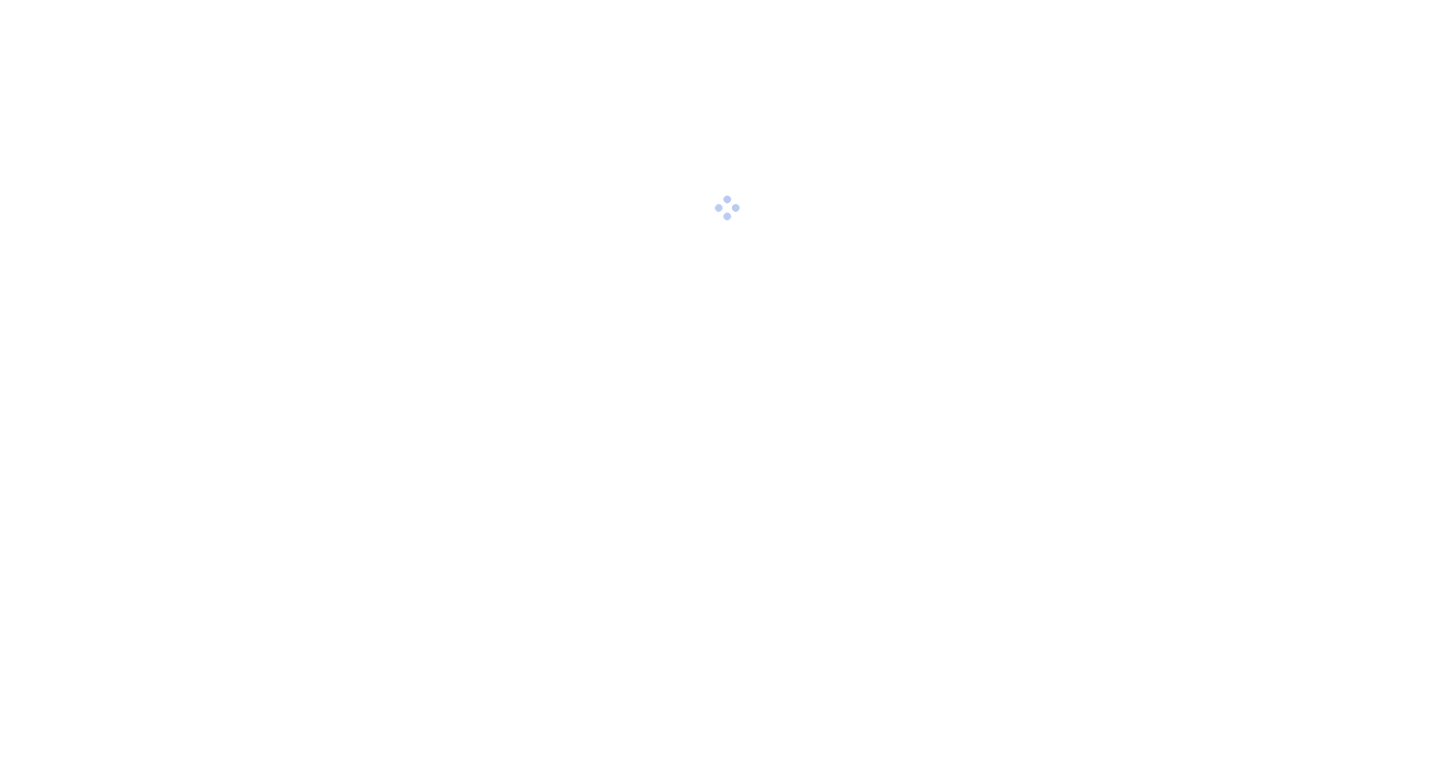 scroll, scrollTop: 0, scrollLeft: 0, axis: both 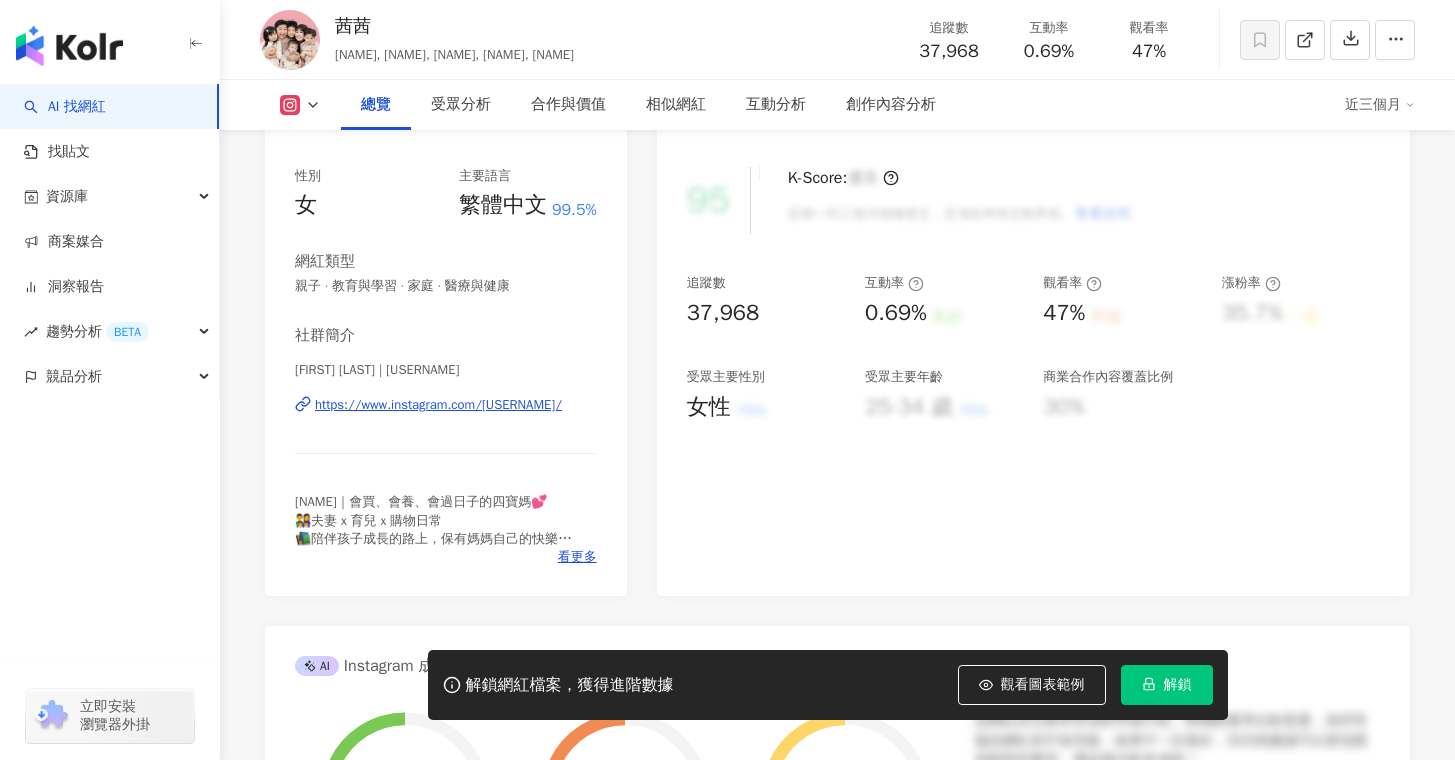 click on "https://www.instagram.com/[USERNAME]/" at bounding box center [438, 405] 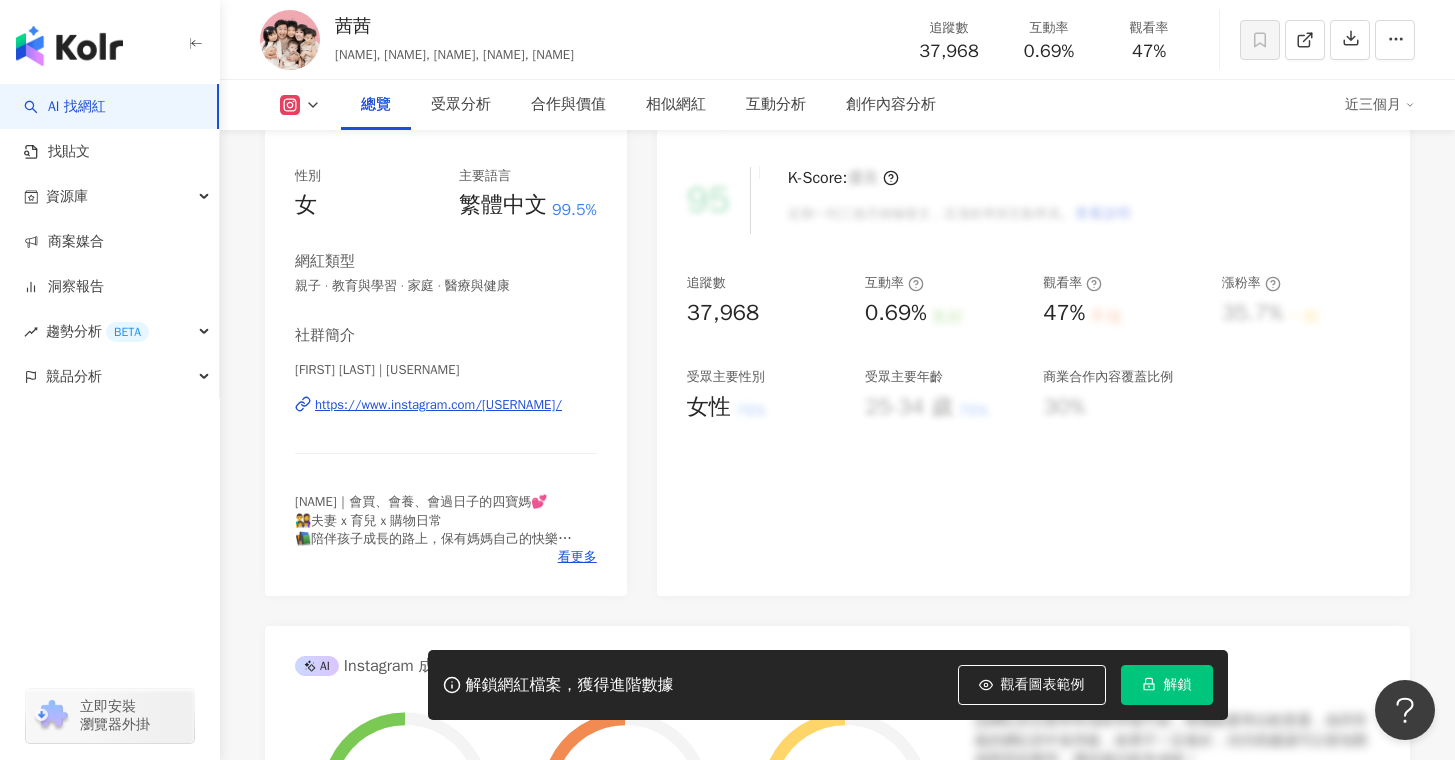 scroll, scrollTop: 0, scrollLeft: 0, axis: both 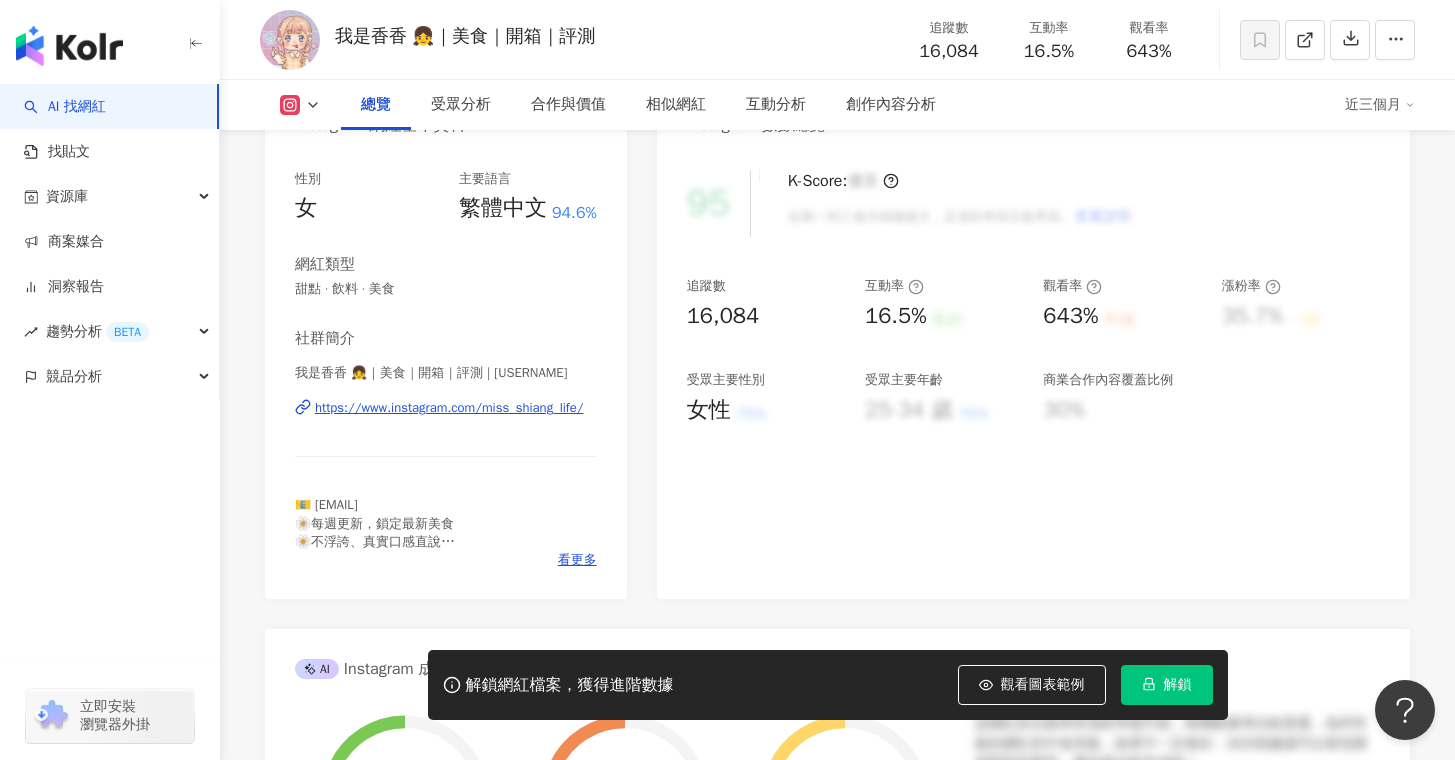 click on "https://www.instagram.com/miss_shiang_life/" at bounding box center [449, 408] 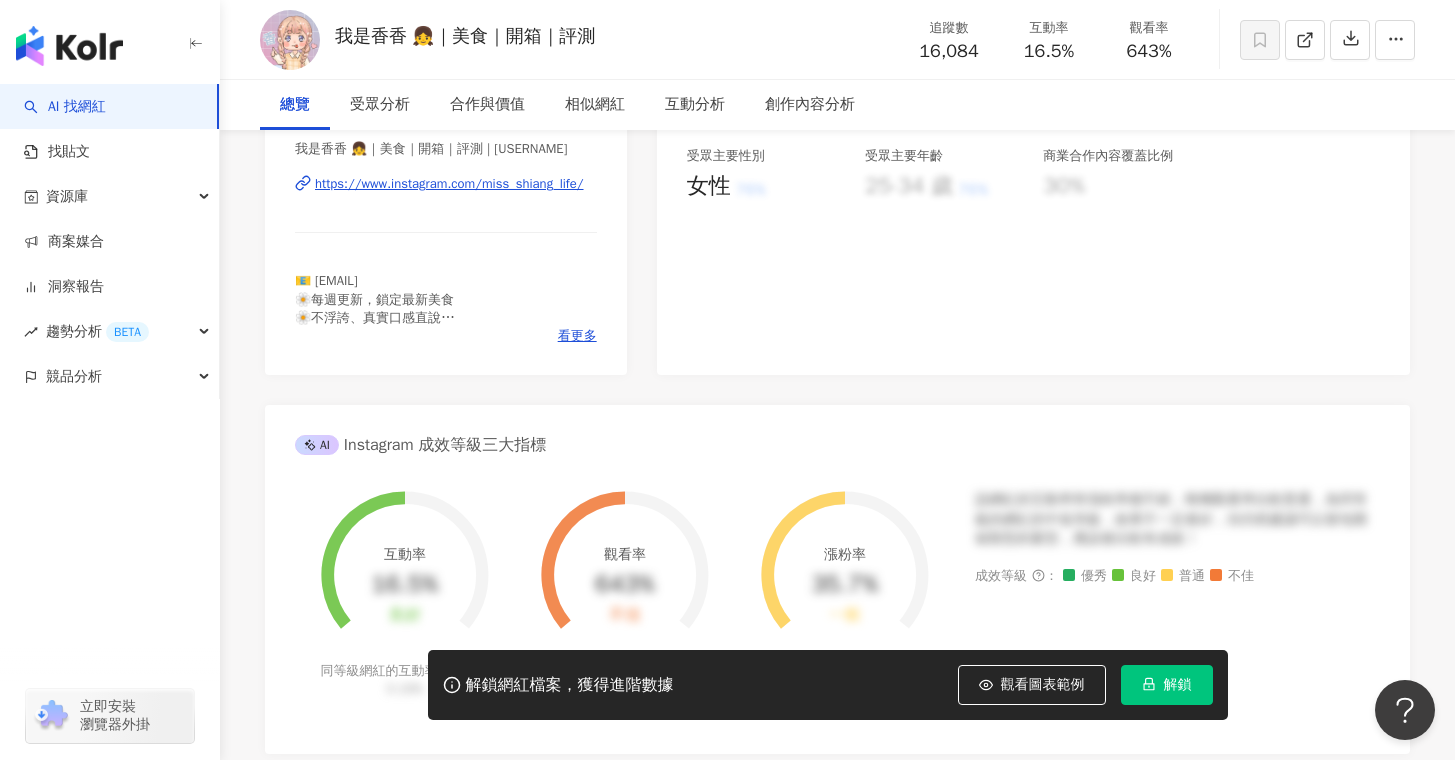 scroll, scrollTop: 780, scrollLeft: 0, axis: vertical 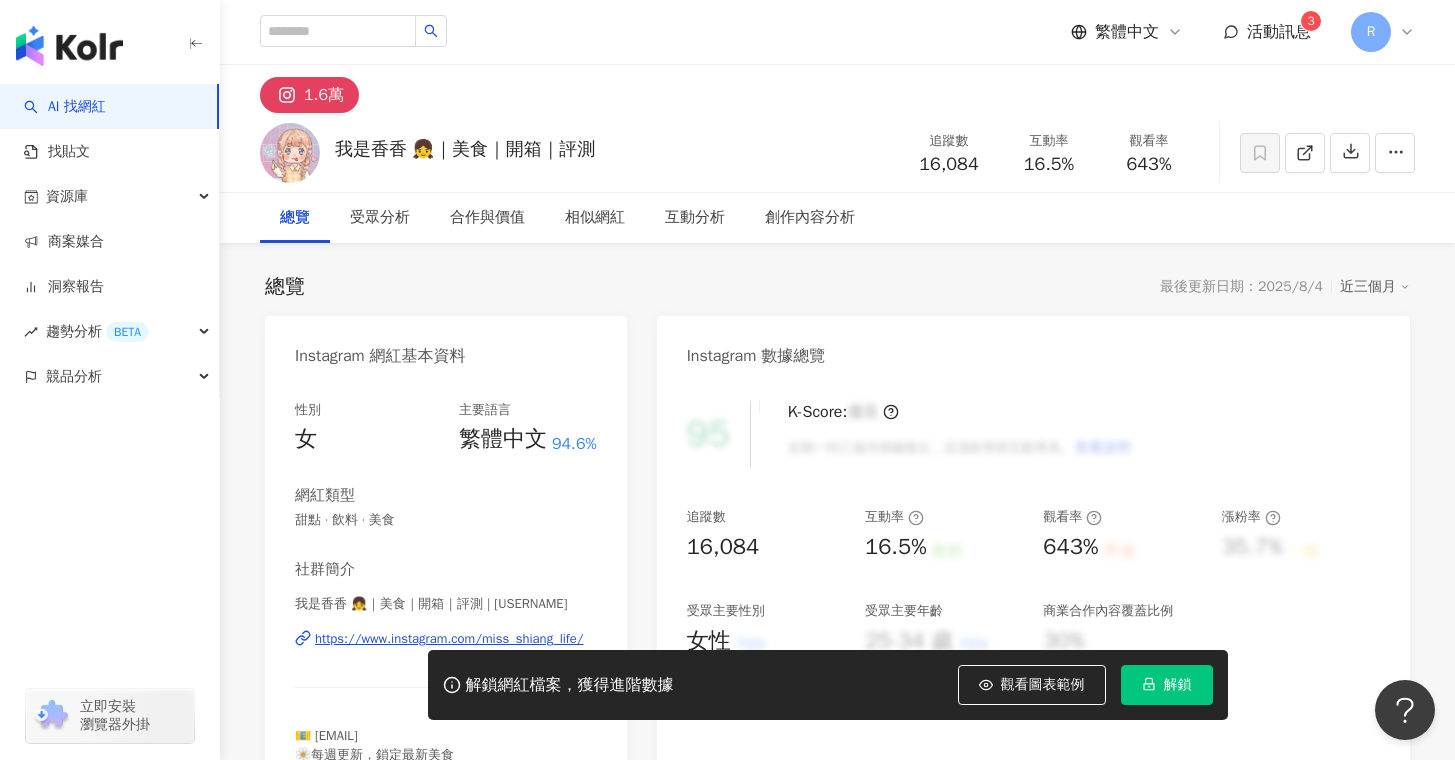 click on "https://www.instagram.com/miss_shiang_life/" at bounding box center [449, 639] 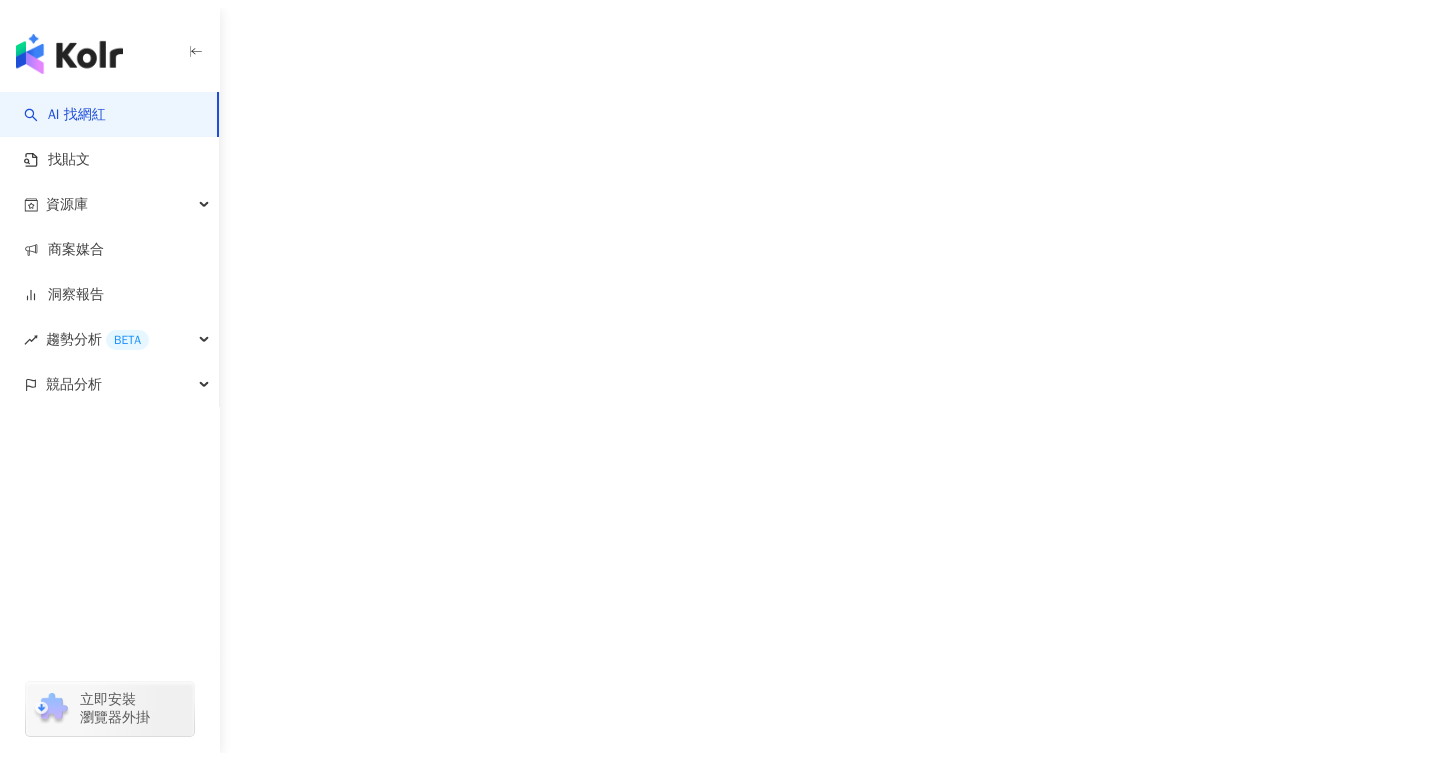 scroll, scrollTop: 0, scrollLeft: 0, axis: both 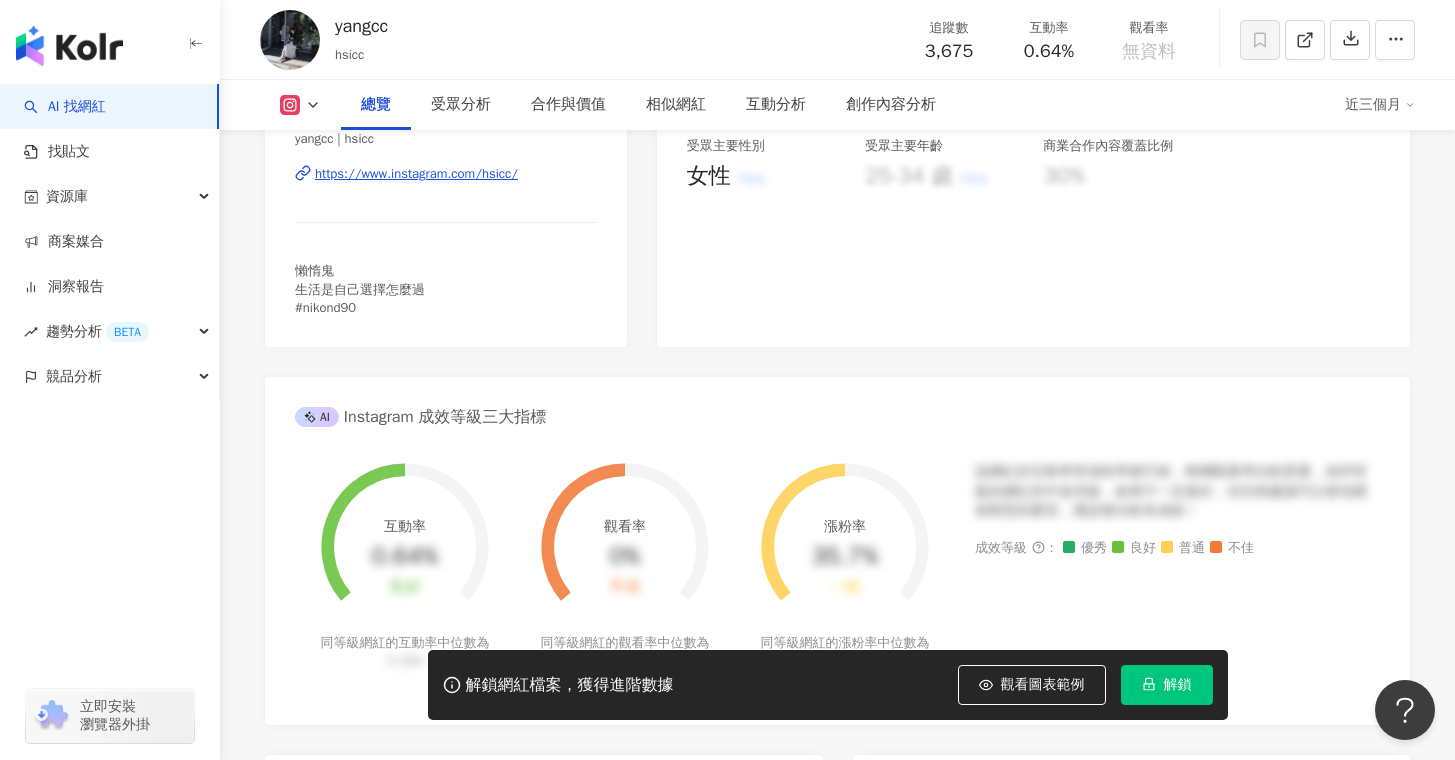 click on "https://www.instagram.com/hsicc/" at bounding box center [416, 174] 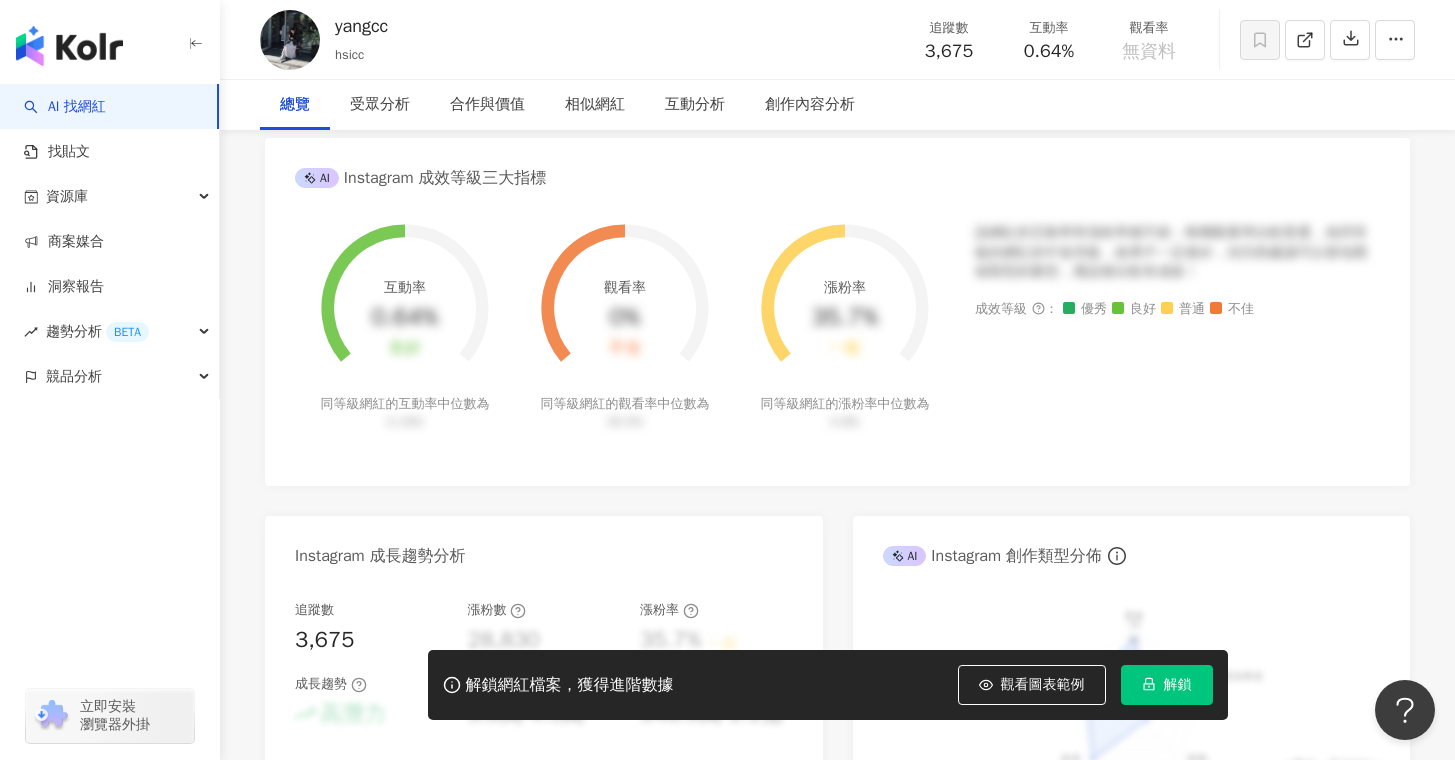 scroll, scrollTop: 72, scrollLeft: 0, axis: vertical 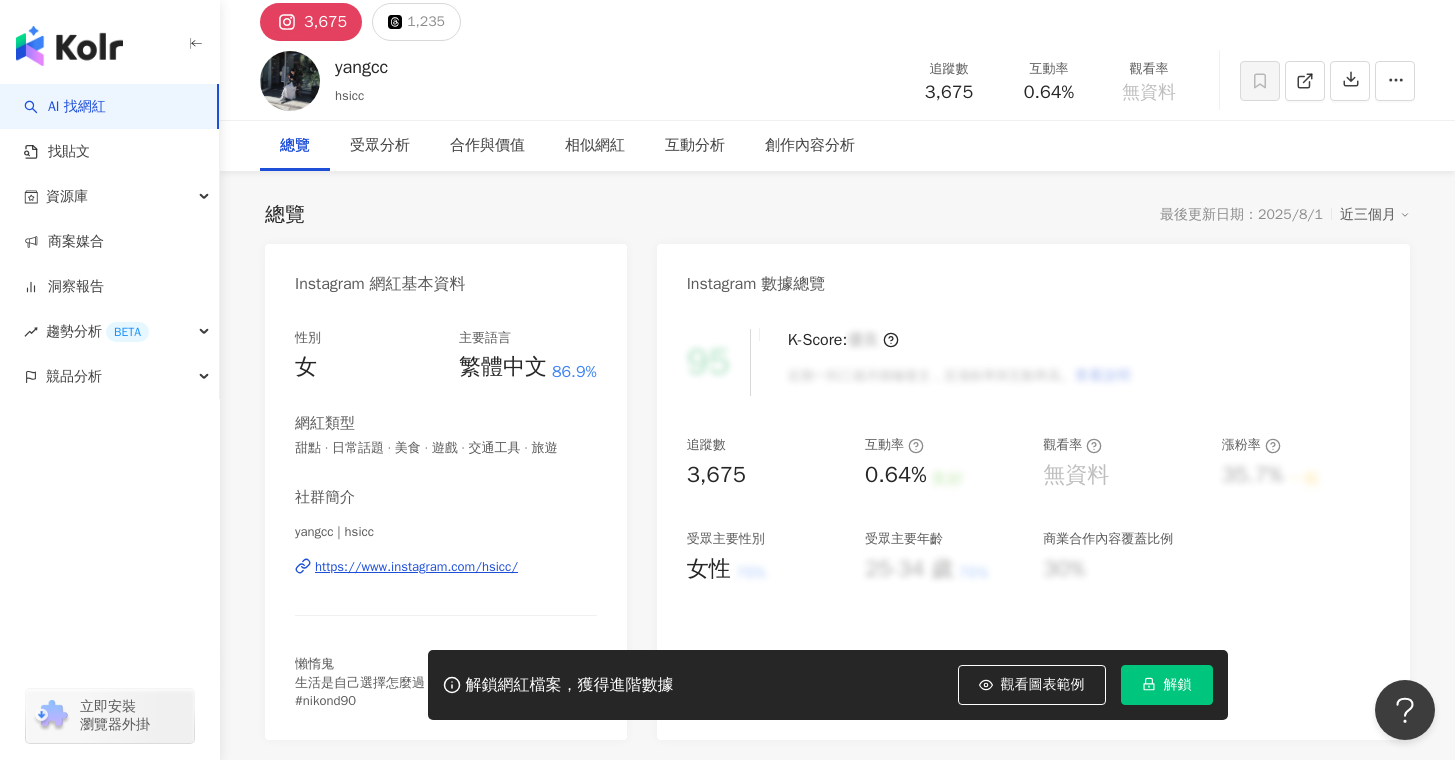 click on "https://www.instagram.com/hsicc/" at bounding box center (416, 567) 